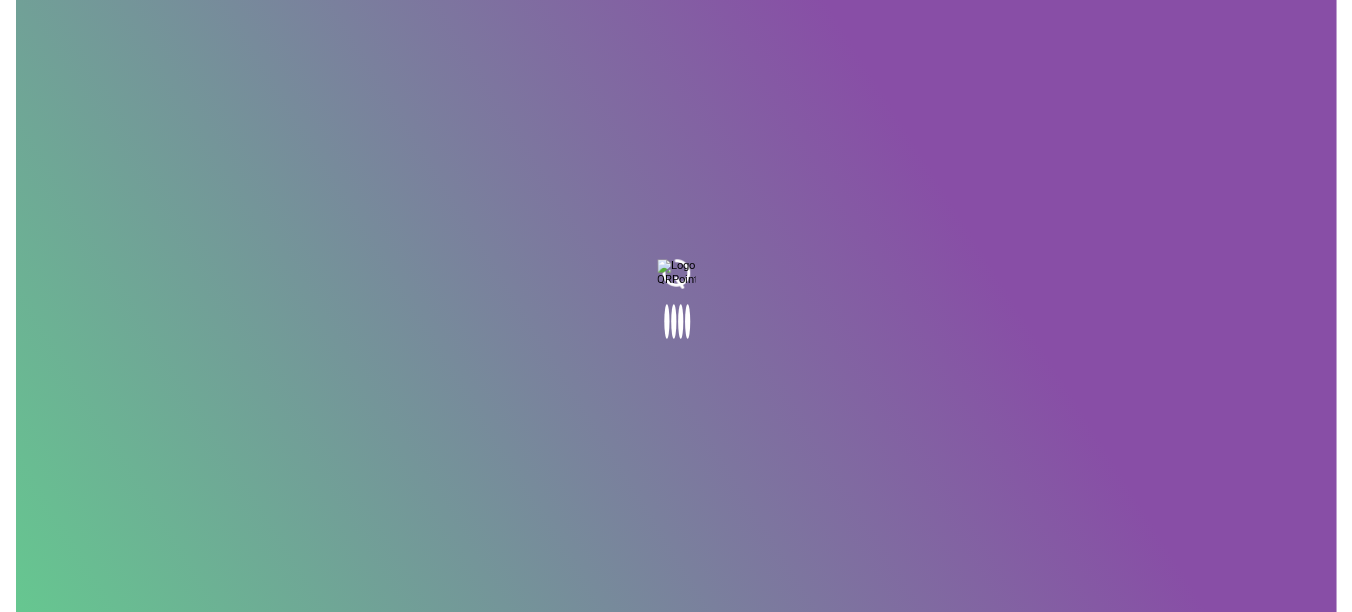 scroll, scrollTop: 0, scrollLeft: 0, axis: both 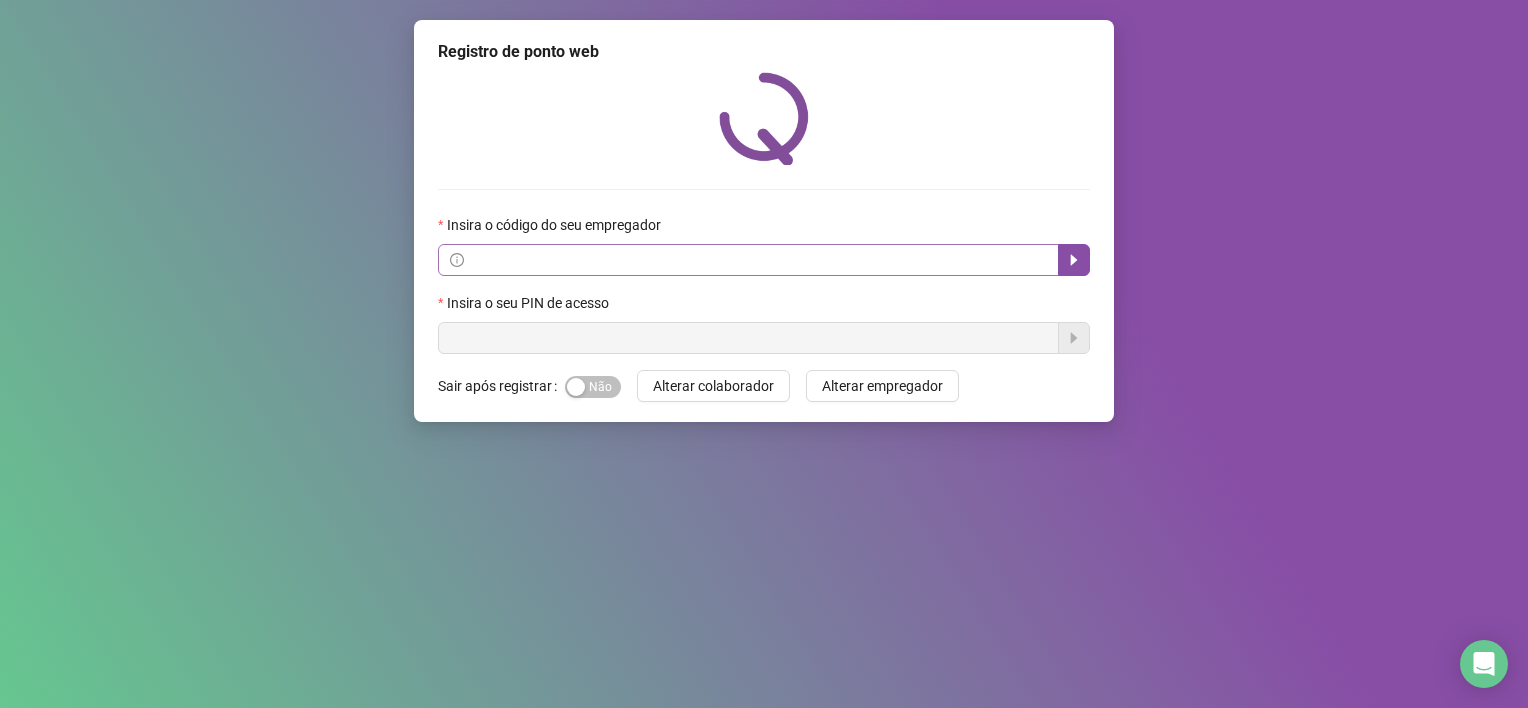 drag, startPoint x: 664, startPoint y: 236, endPoint x: 662, endPoint y: 253, distance: 17.117243 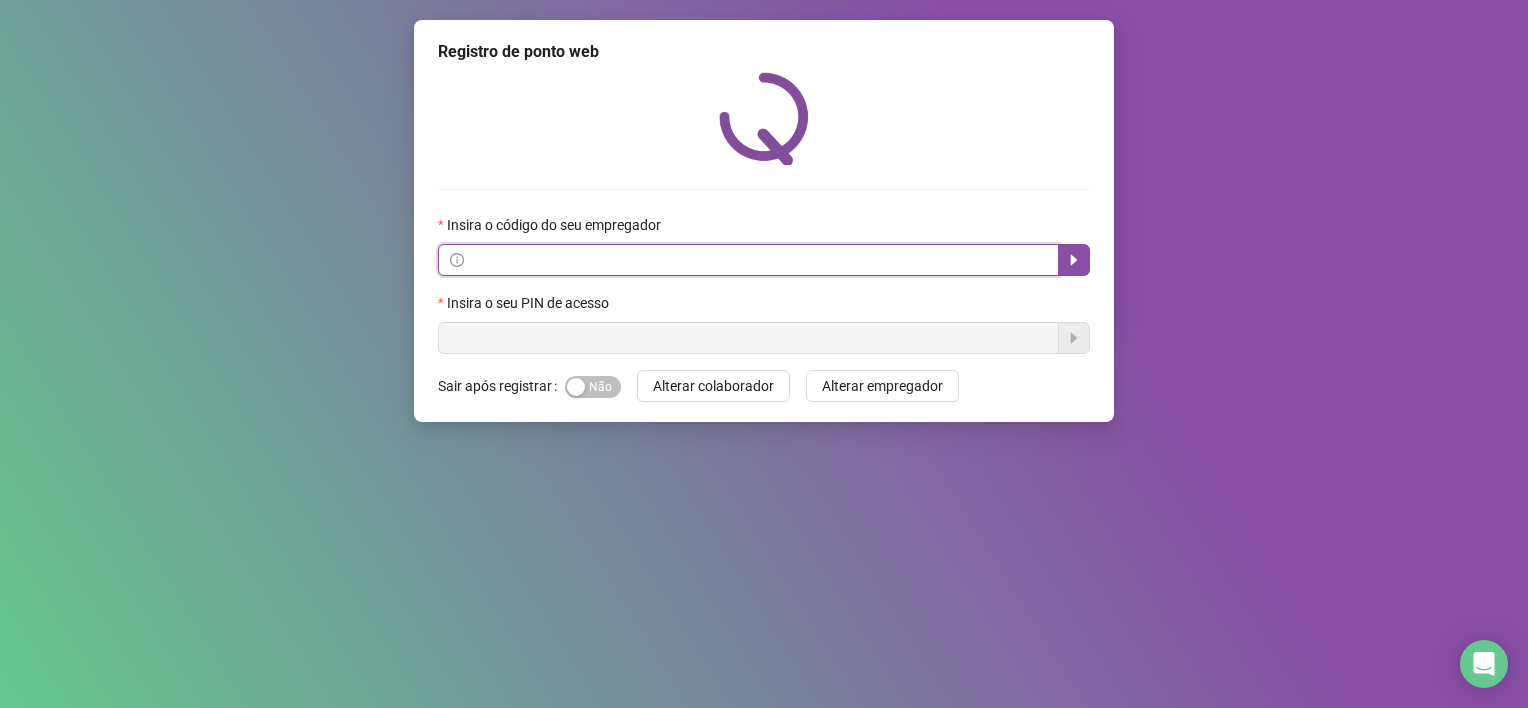 click at bounding box center [757, 260] 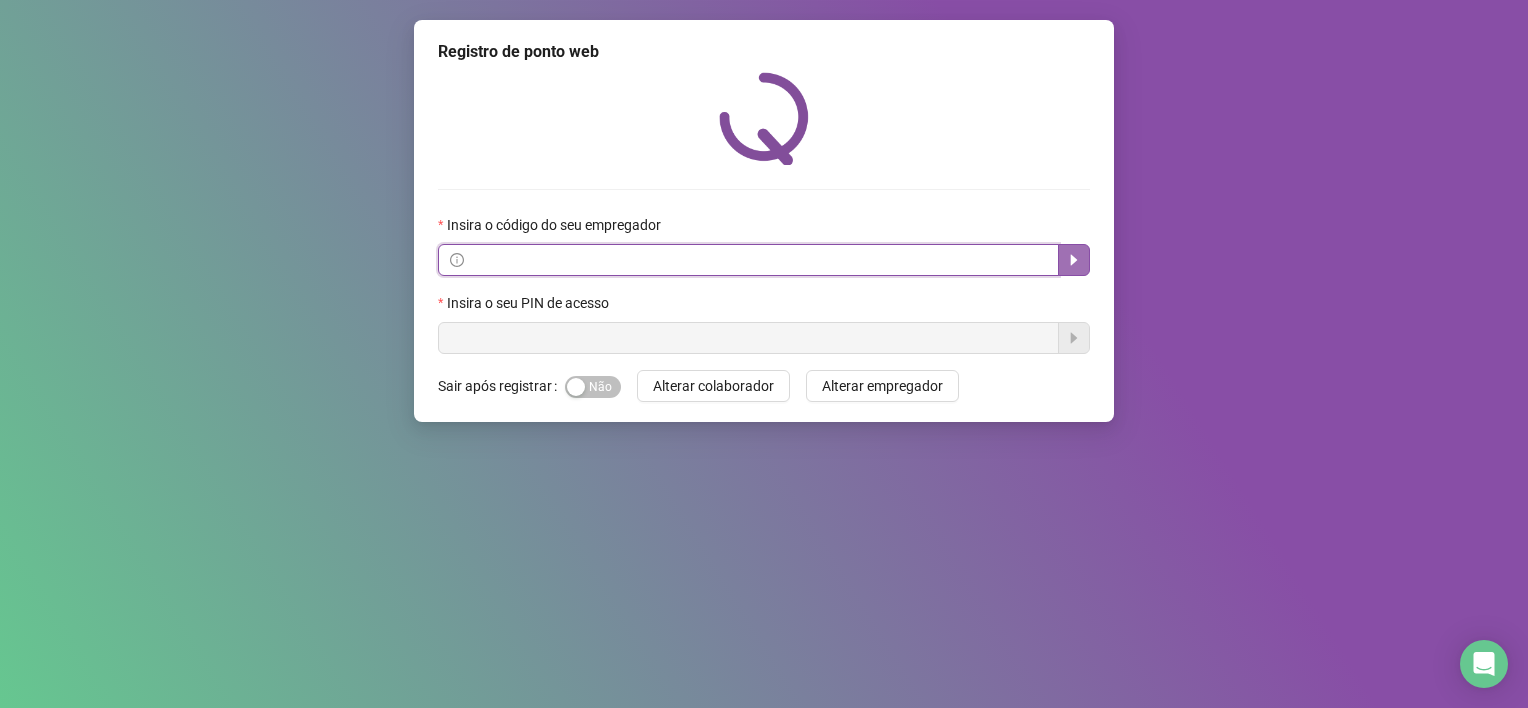 click 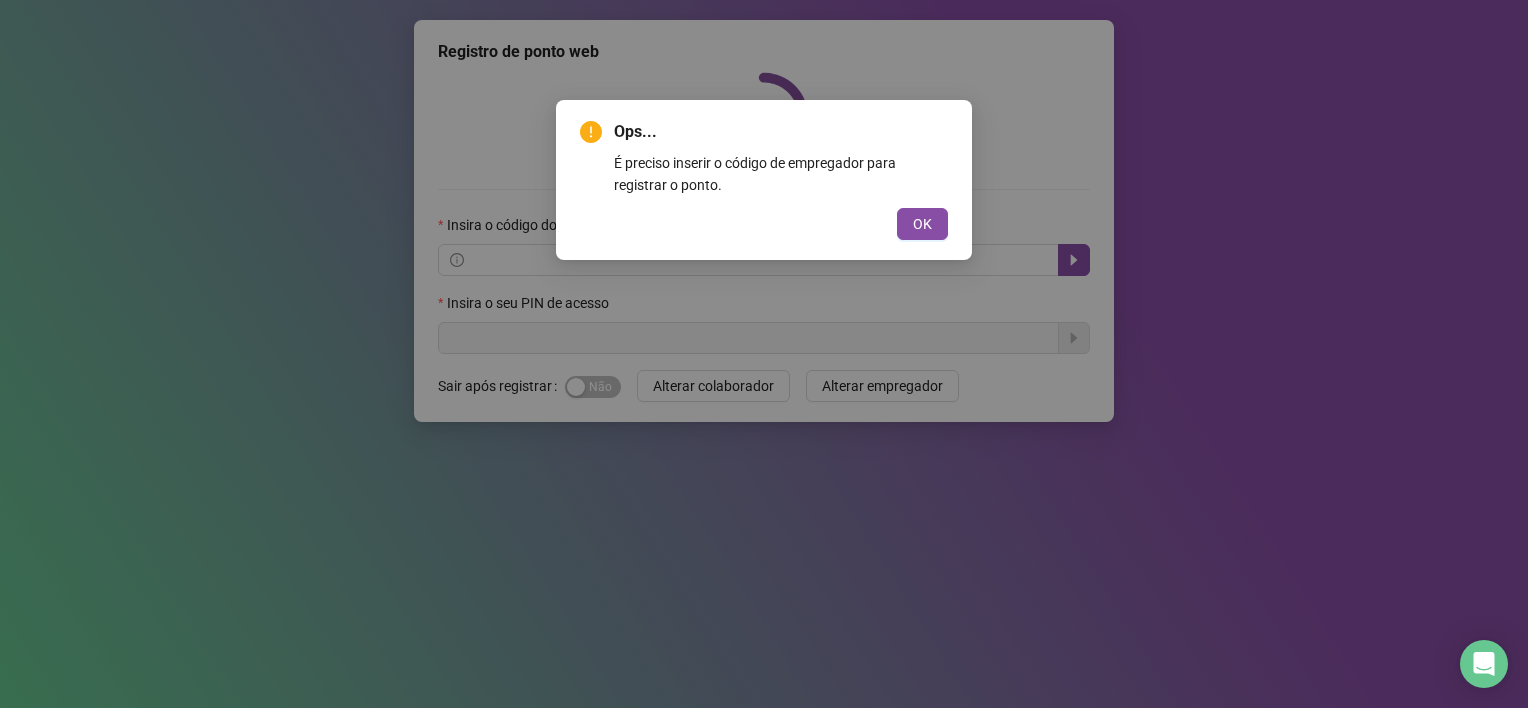 click on "OK" at bounding box center [922, 224] 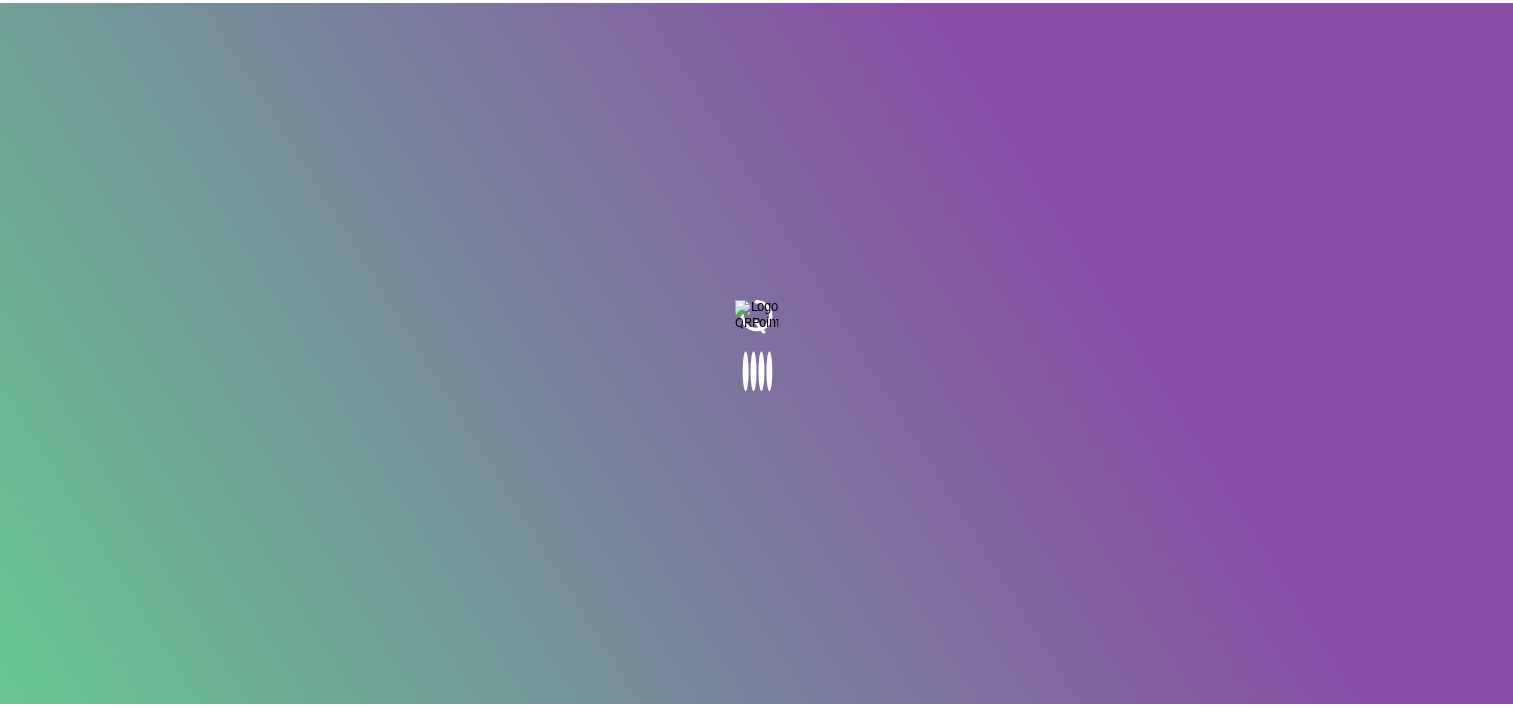 scroll, scrollTop: 0, scrollLeft: 0, axis: both 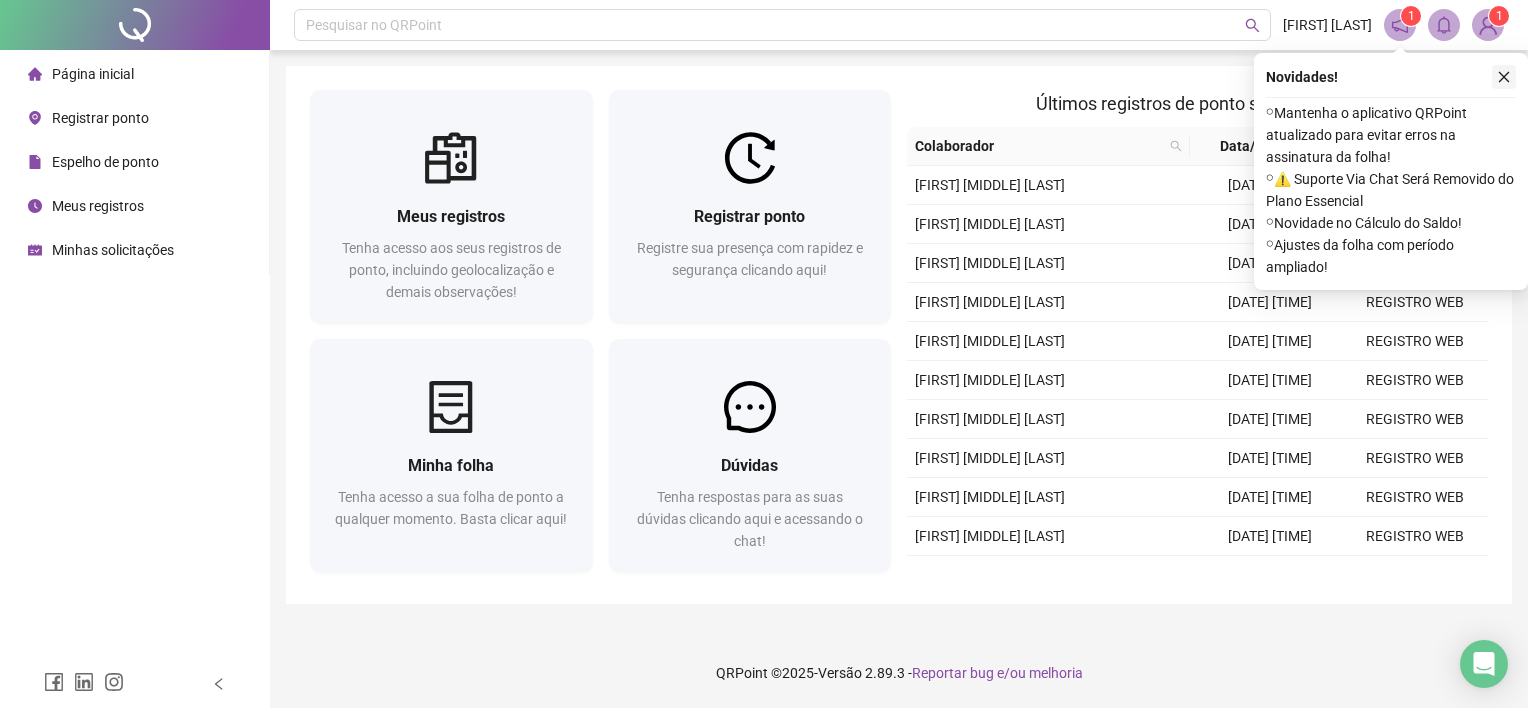 click on "Novidades ! ⚬  Mantenha o aplicativo QRPoint atualizado para evitar erros na assinatura da folha! ⚬  ⚠️ Suporte Via Chat Será Removido do Plano Essencial ⚬  Novidade no Cálculo do Saldo! ⚬  Ajustes da folha com período ampliado!" at bounding box center (1391, 171) 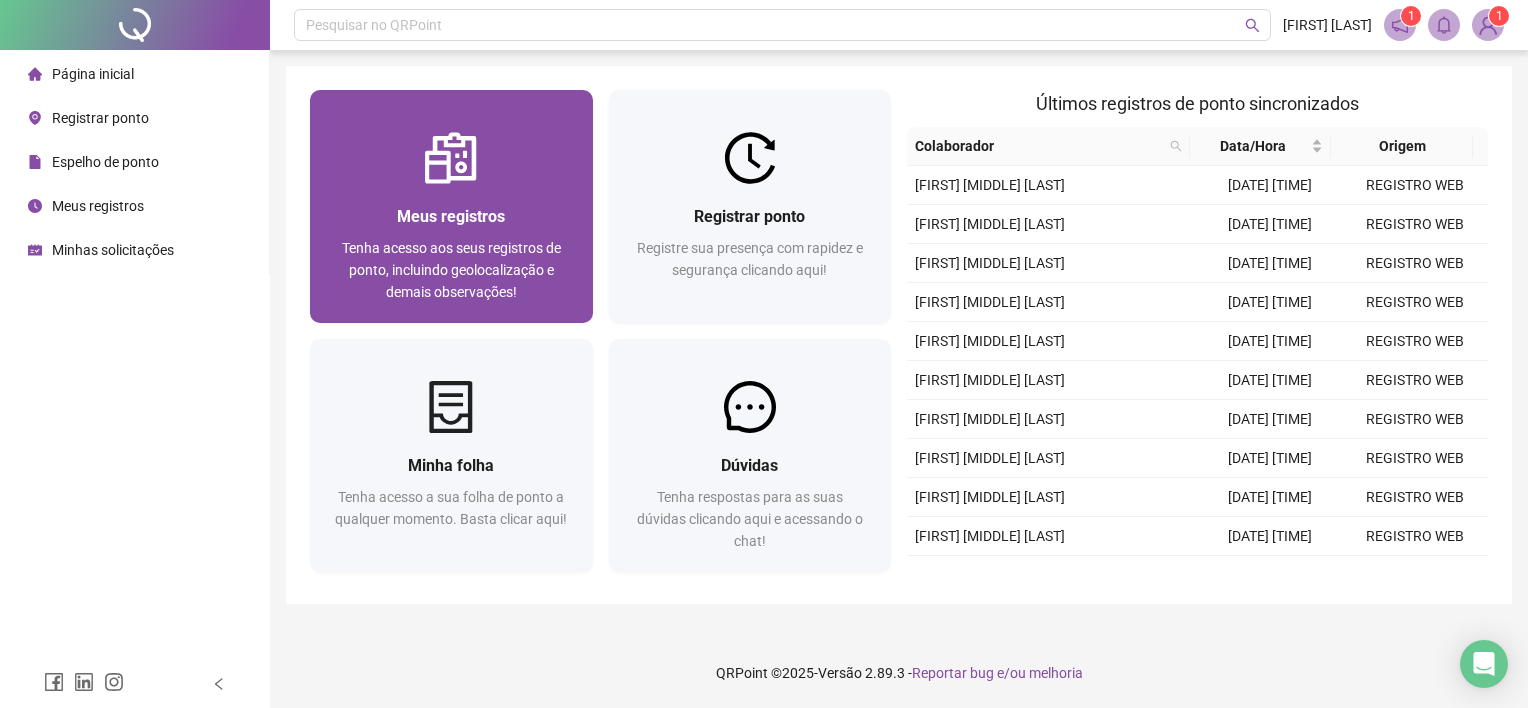 click on "Meus registros Tenha acesso aos seus registros de ponto, incluindo geolocalização e demais observações!" at bounding box center (451, 253) 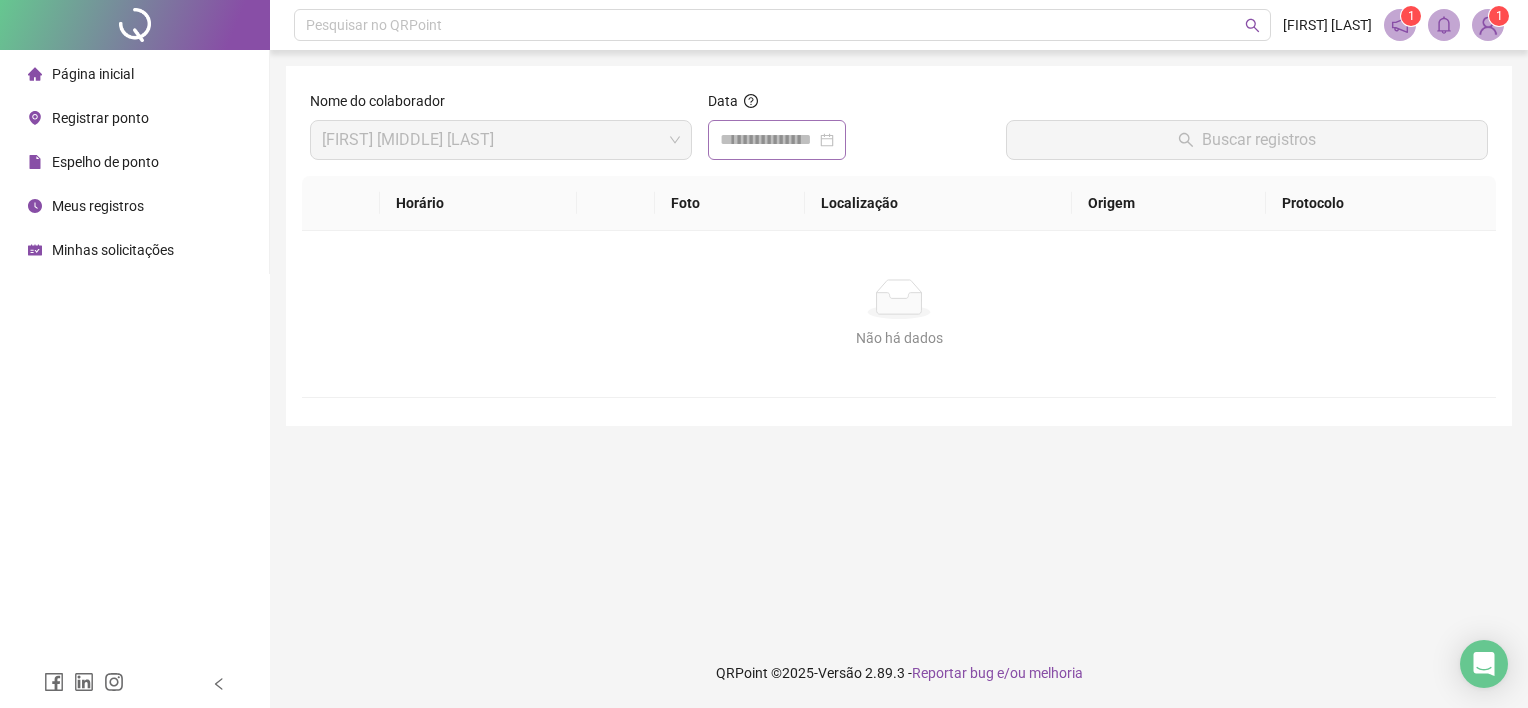 drag, startPoint x: 868, startPoint y: 134, endPoint x: 856, endPoint y: 144, distance: 15.6205 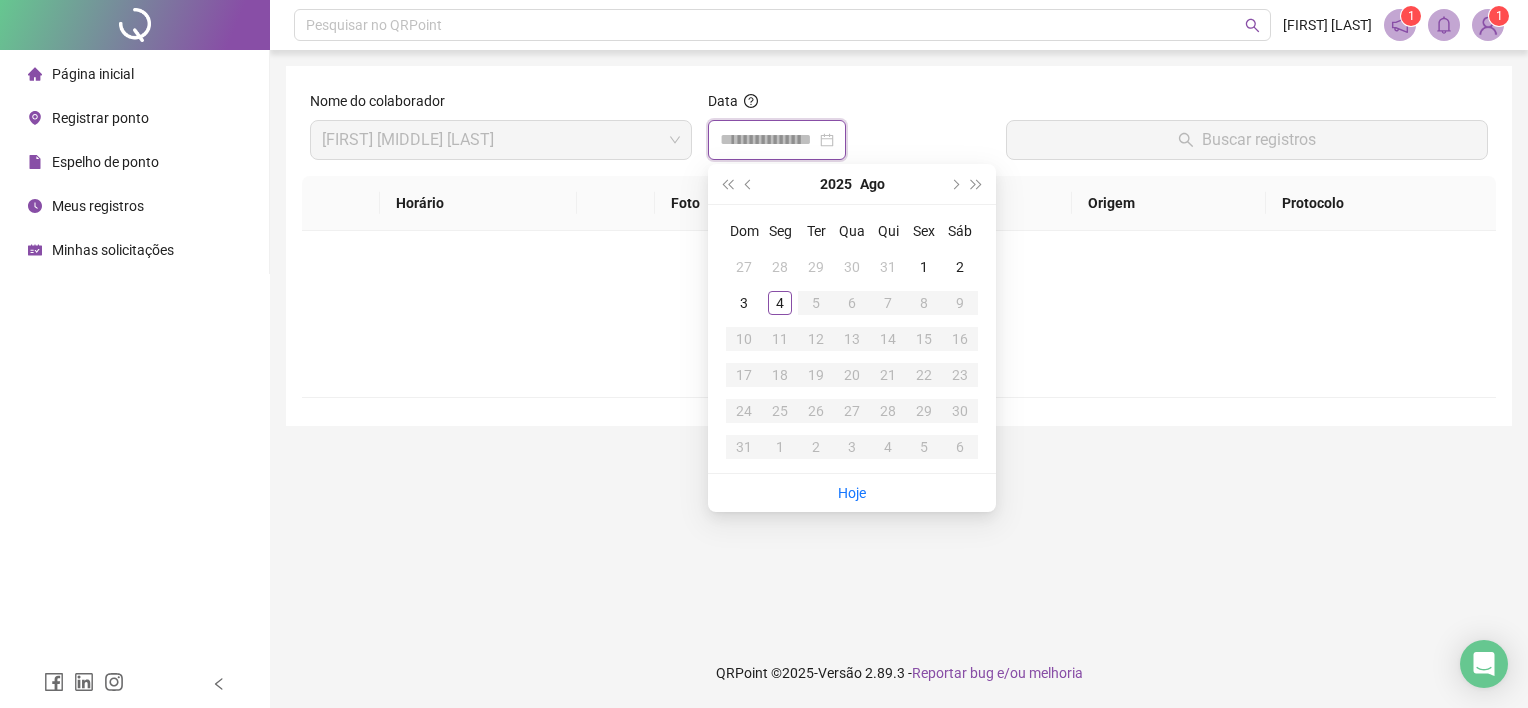 click at bounding box center [777, 140] 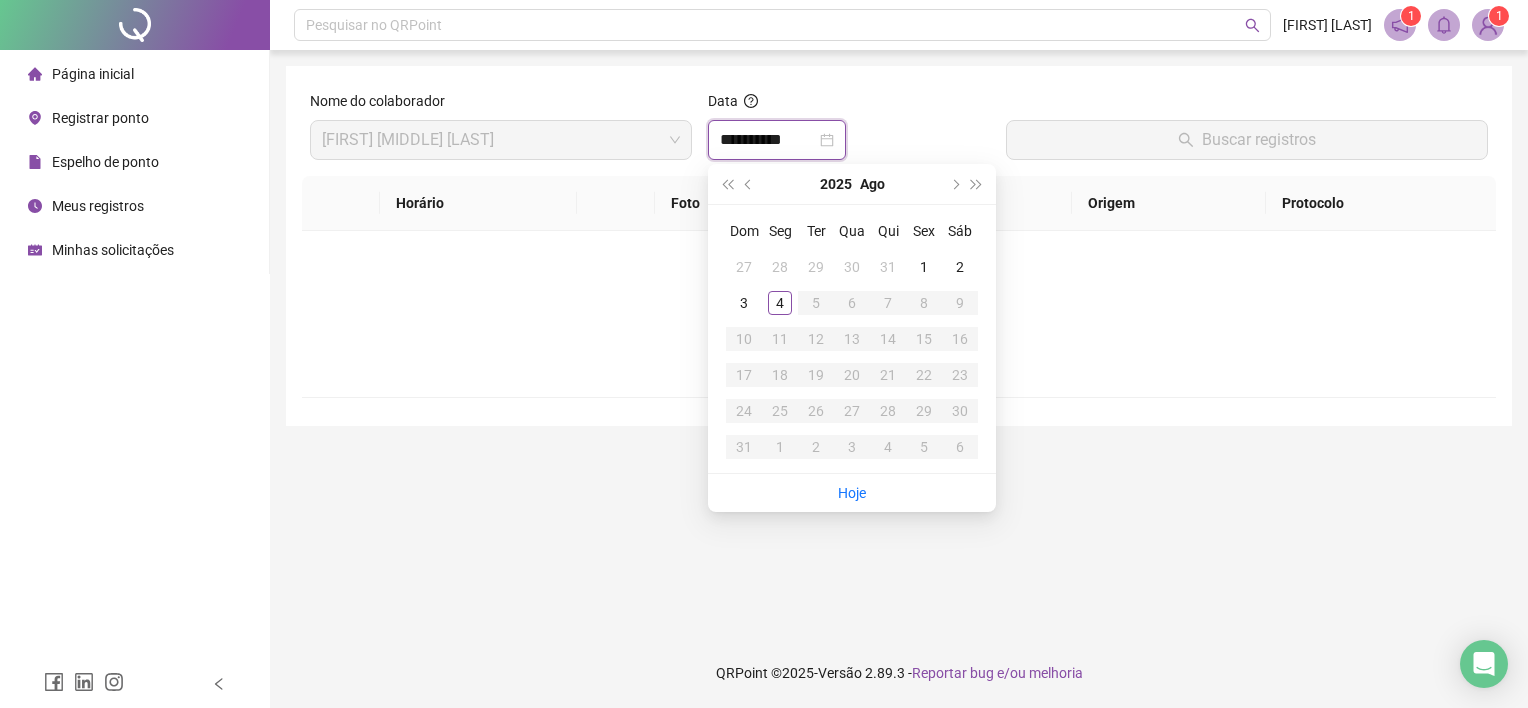 type on "**********" 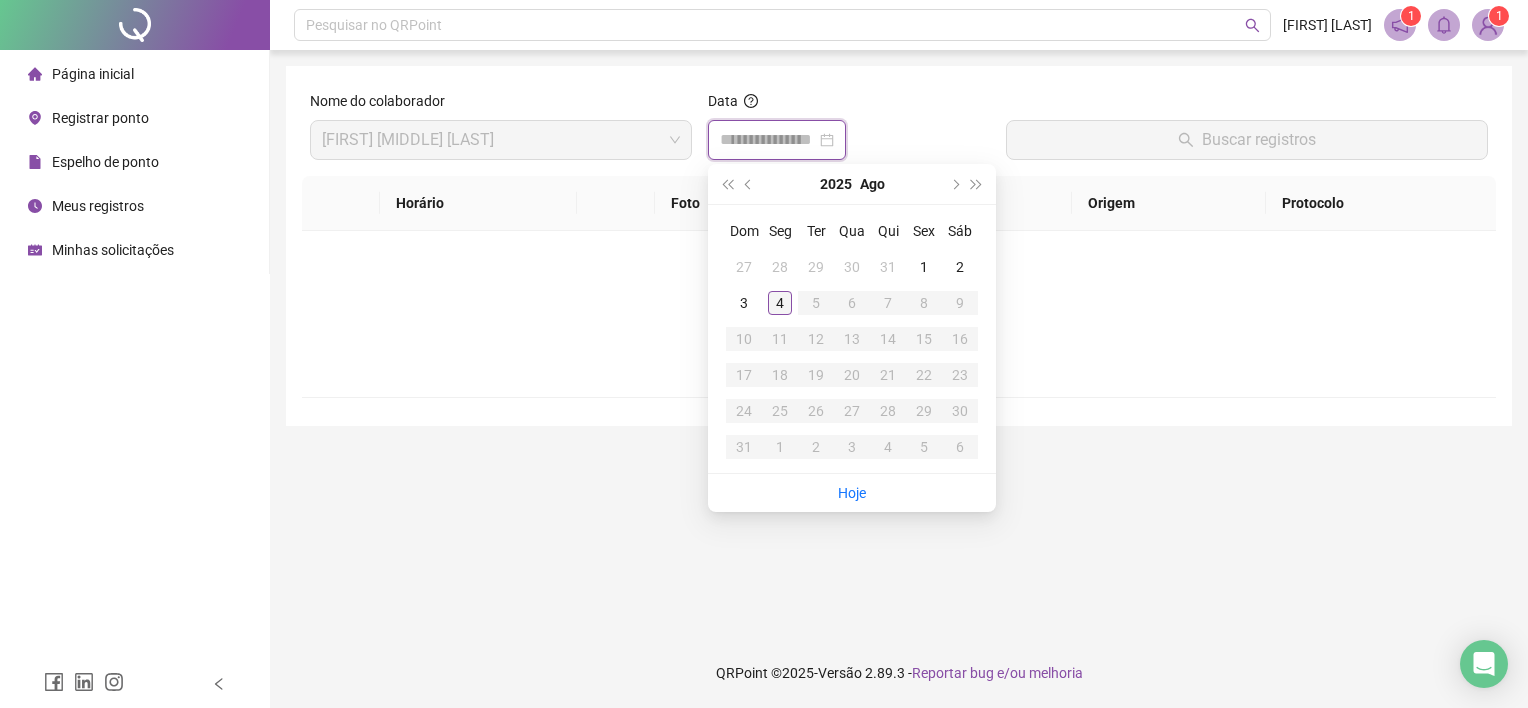 type on "**********" 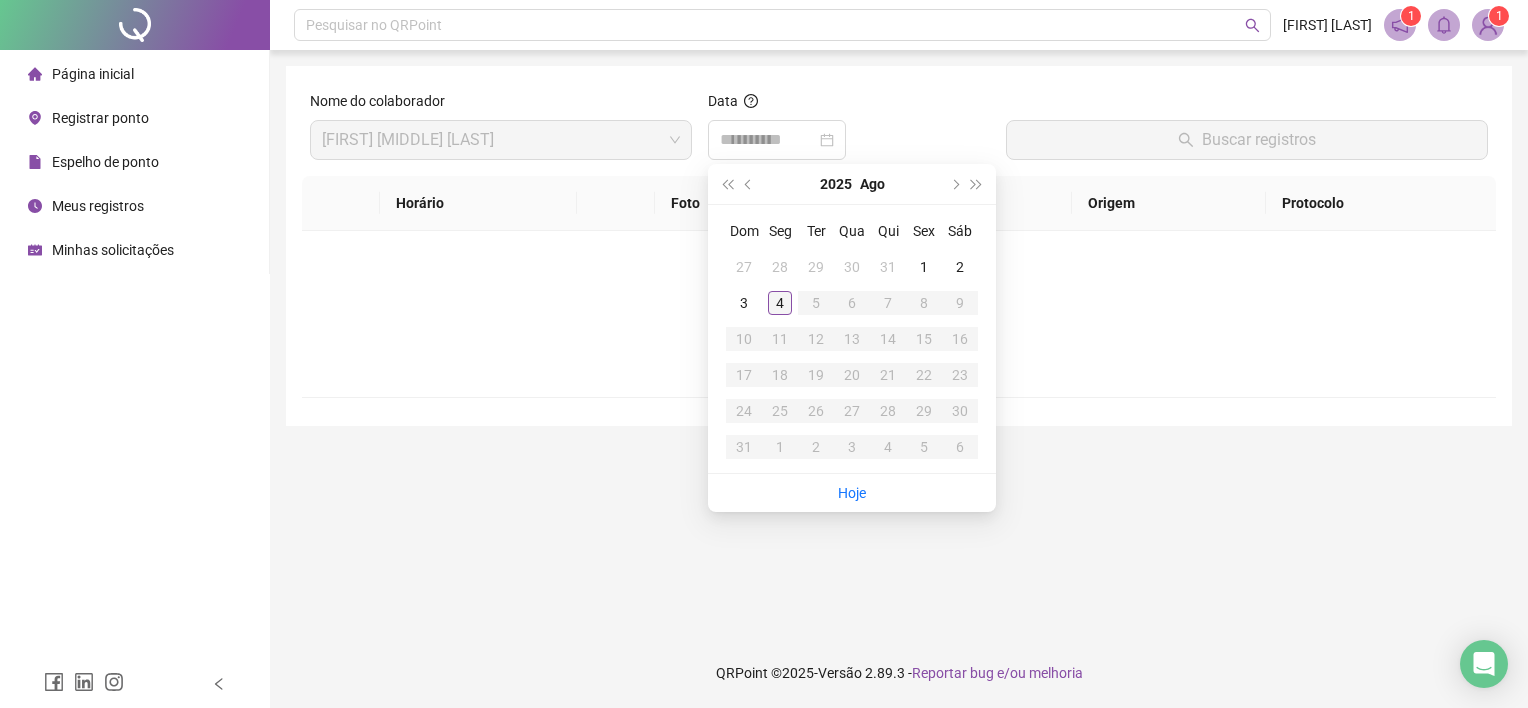 click on "4" at bounding box center (780, 303) 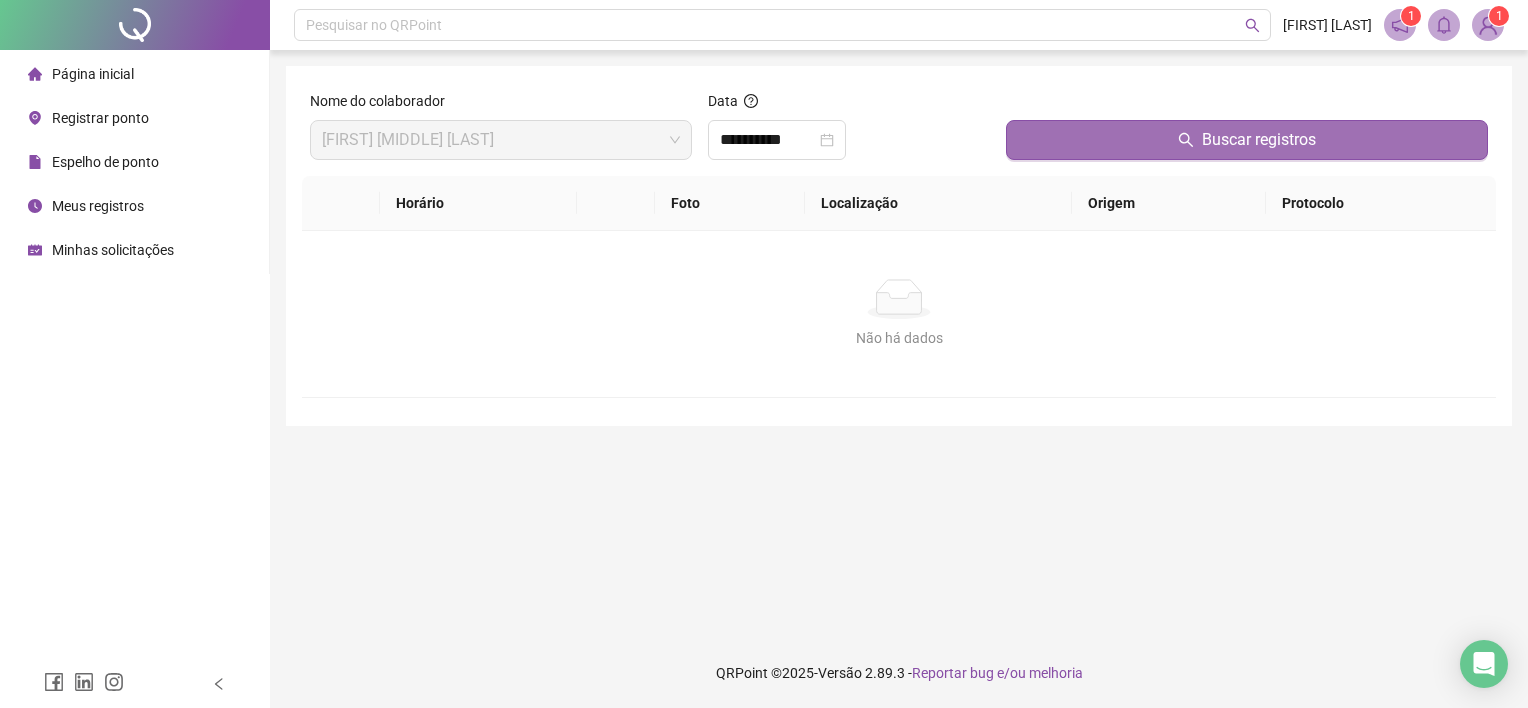click on "Buscar registros" at bounding box center [1259, 140] 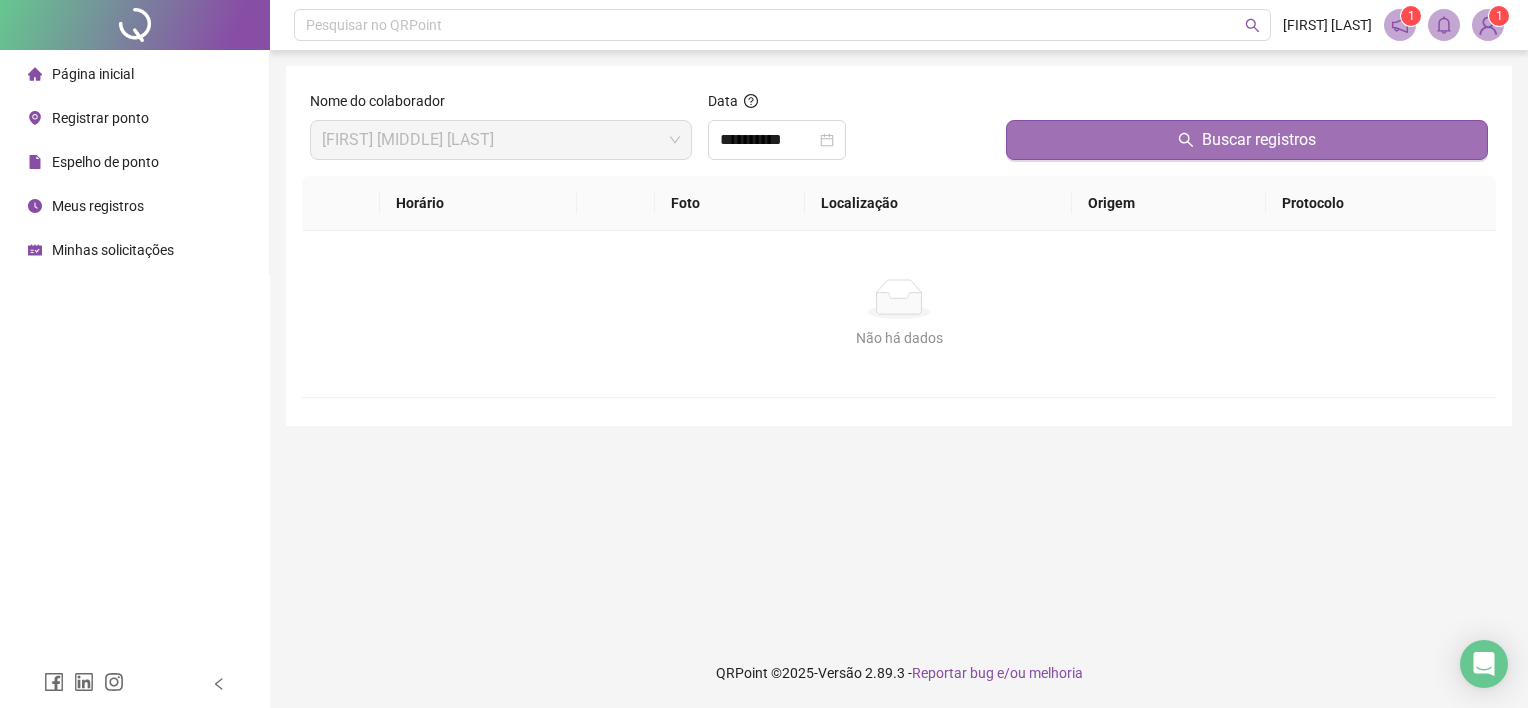 click on "Buscar registros" at bounding box center (1247, 140) 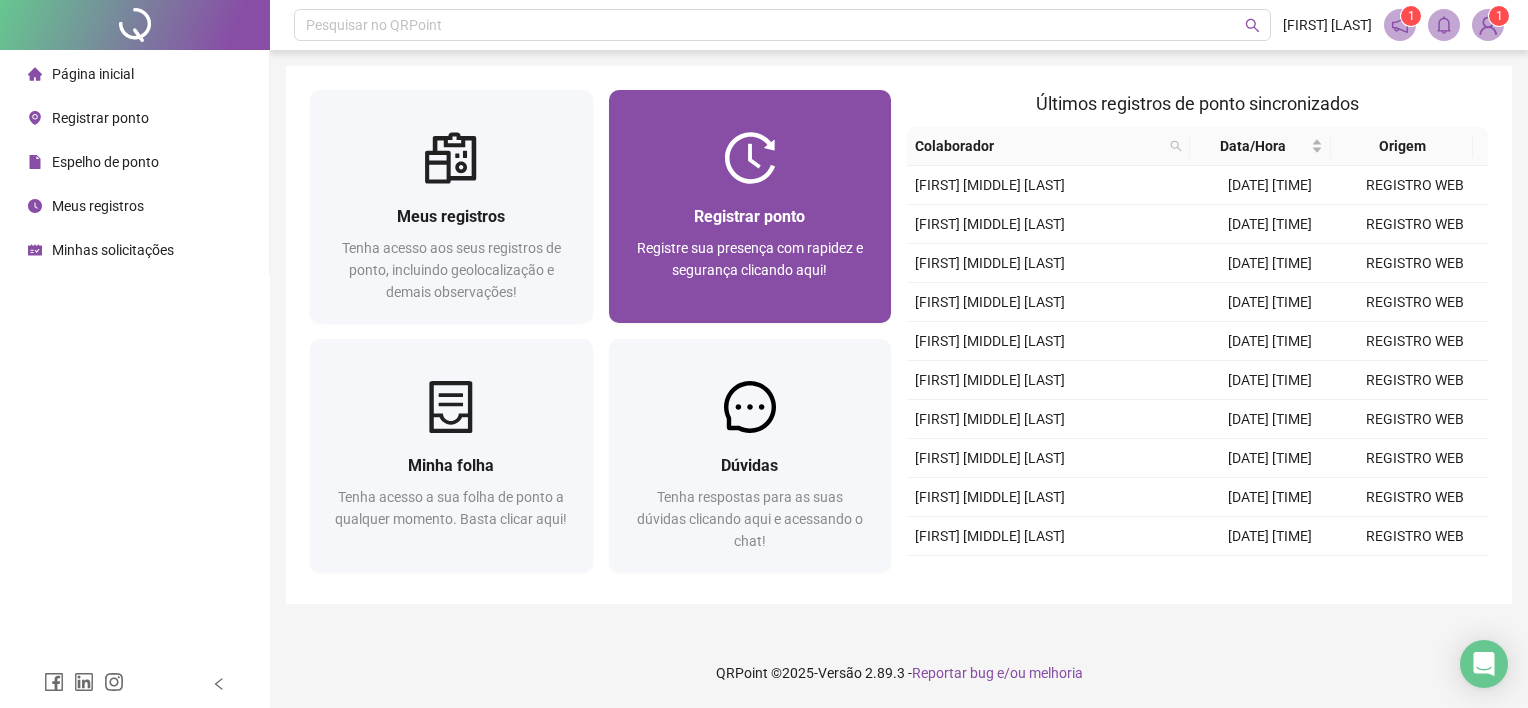 click on "Registrar ponto" at bounding box center [749, 216] 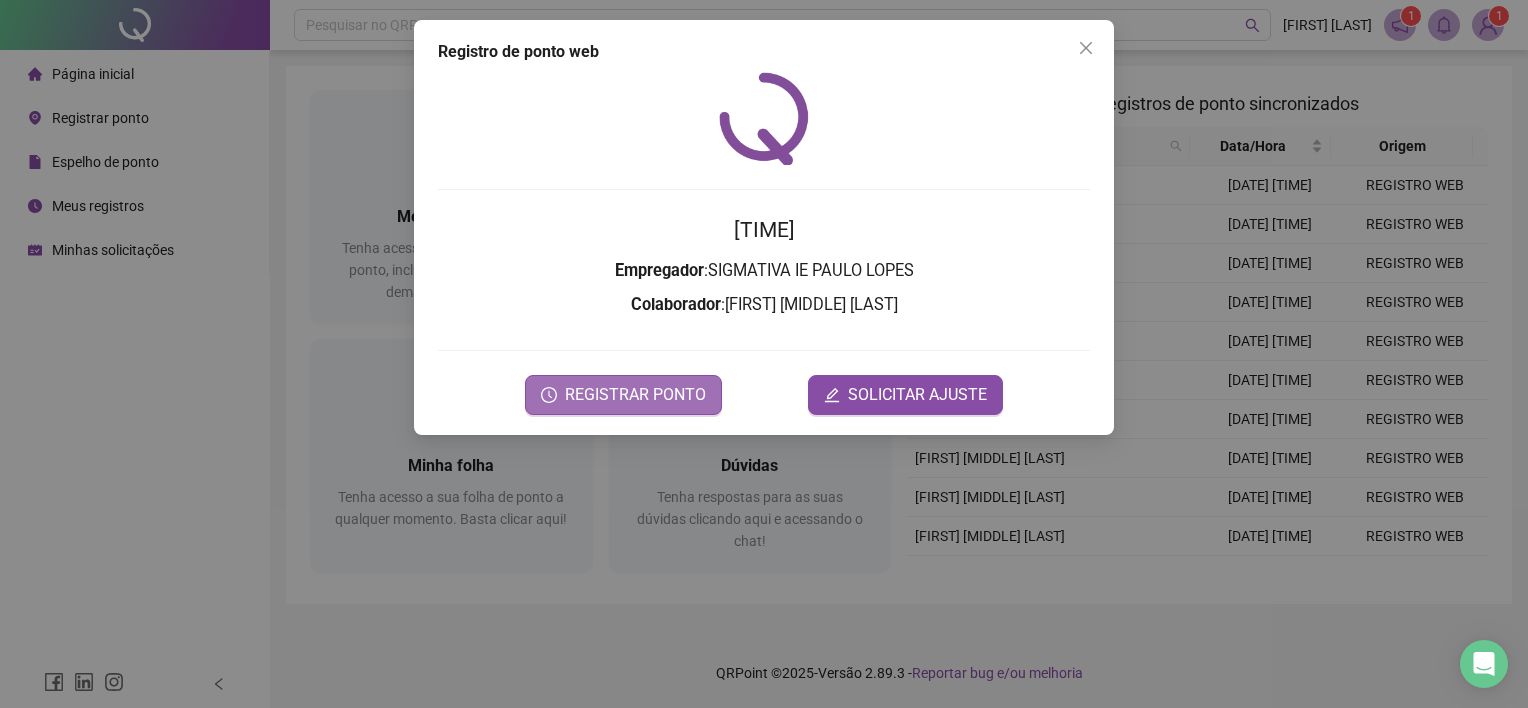 click on "REGISTRAR PONTO" at bounding box center (623, 395) 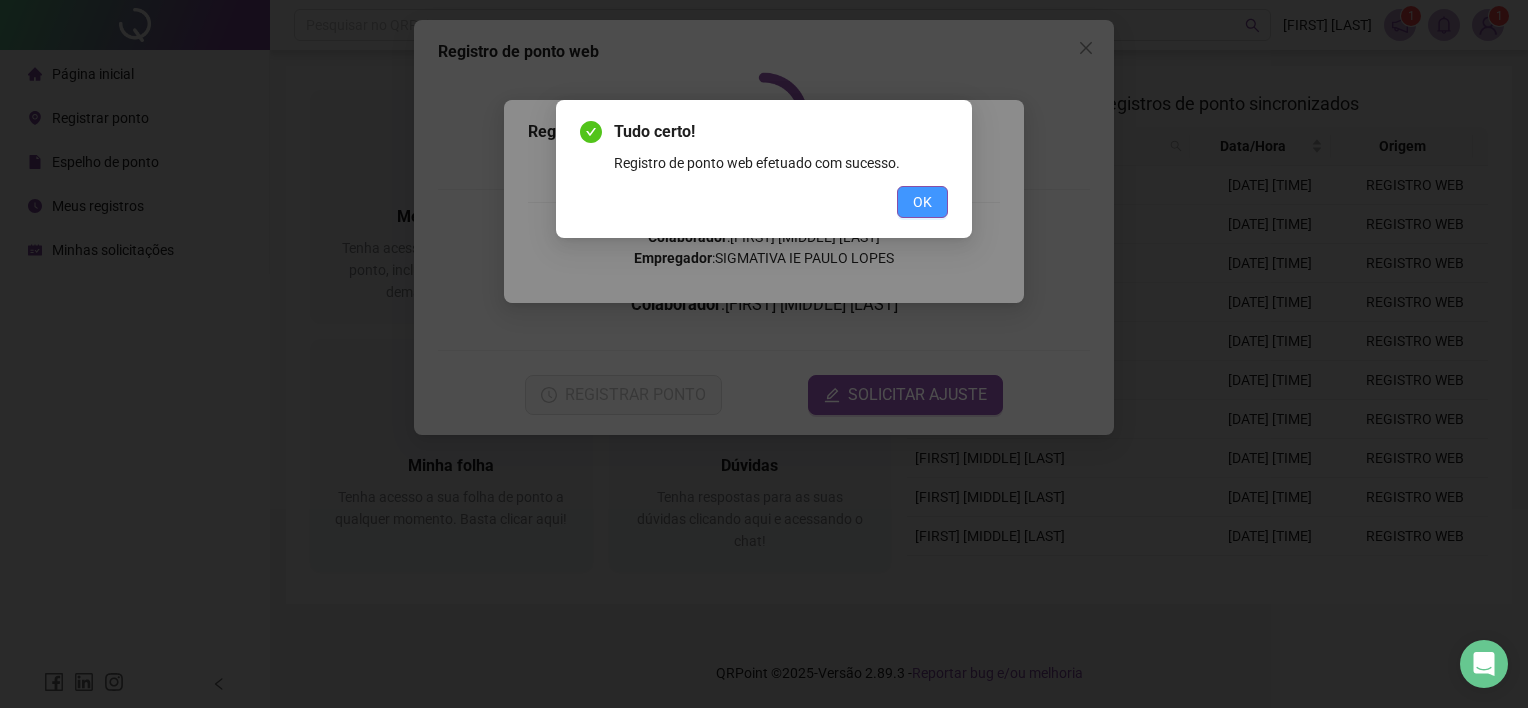 click on "OK" at bounding box center (922, 202) 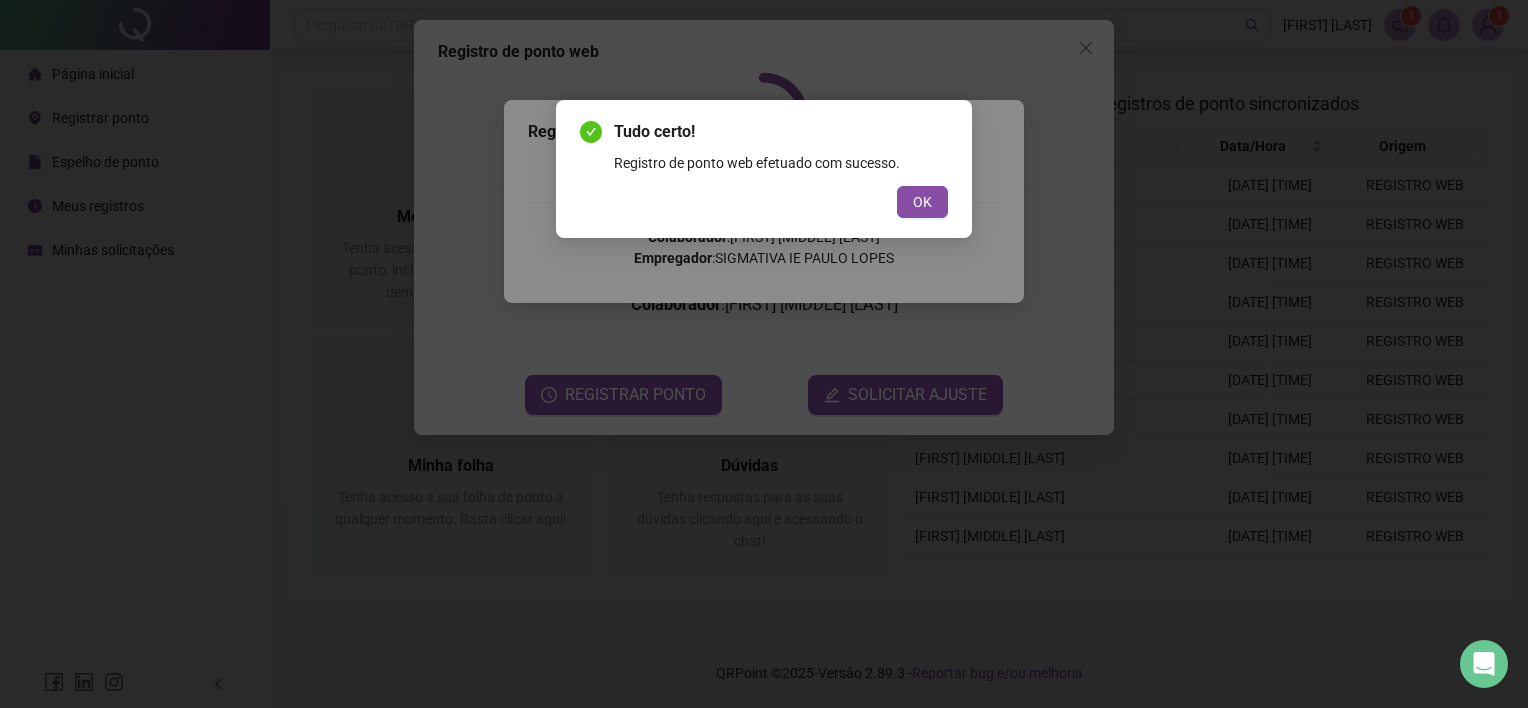 click on "Tudo certo! Registro de ponto web efetuado com sucesso. OK" at bounding box center (764, 354) 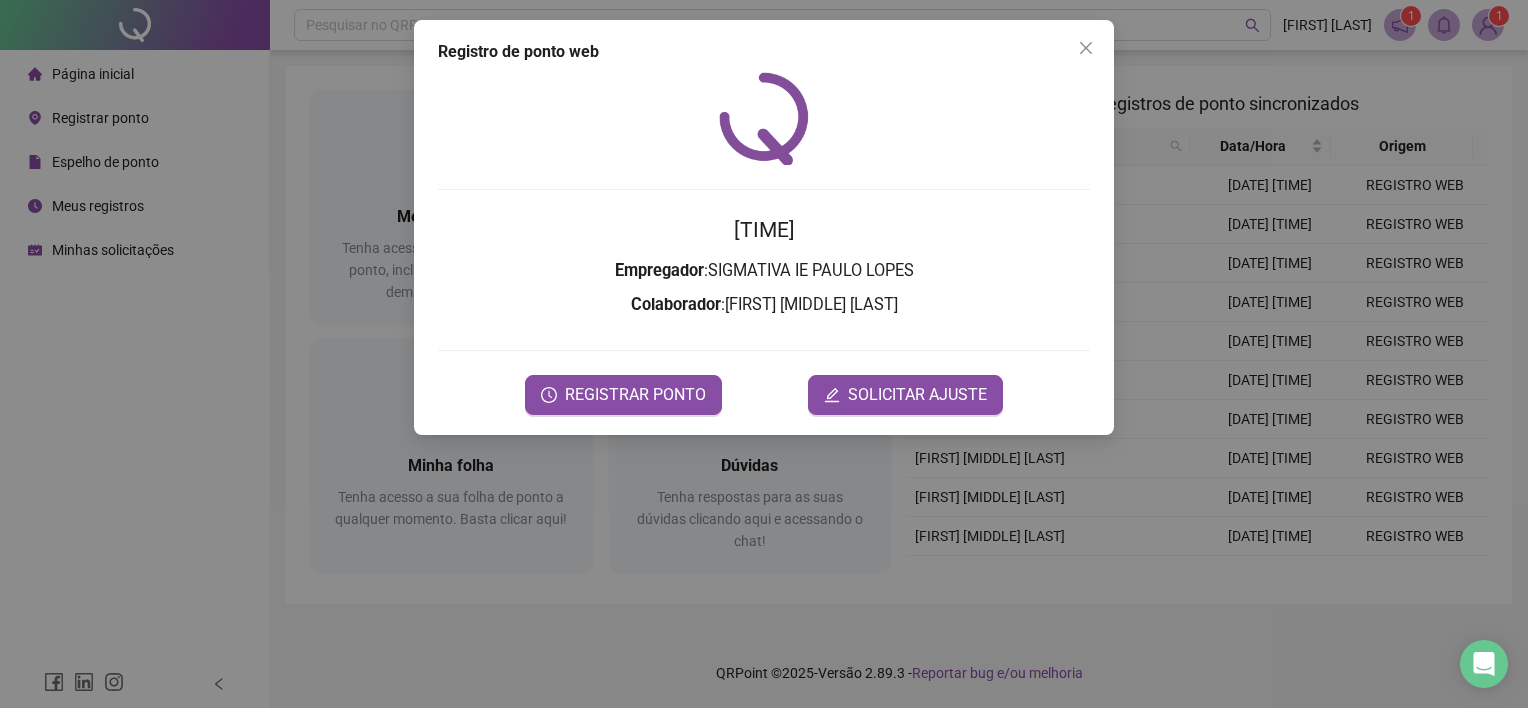 drag, startPoint x: 1077, startPoint y: 45, endPoint x: 1139, endPoint y: 44, distance: 62.008064 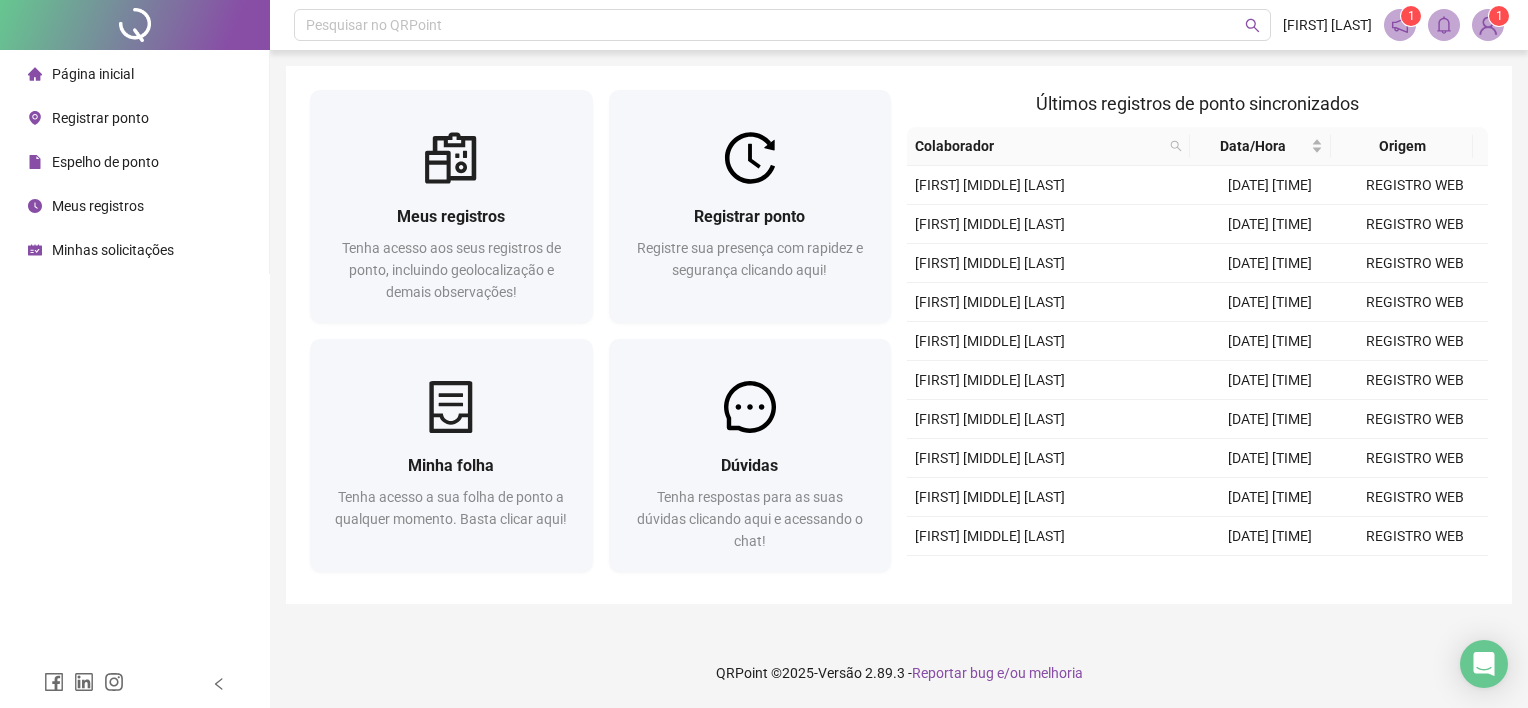click at bounding box center [1488, 25] 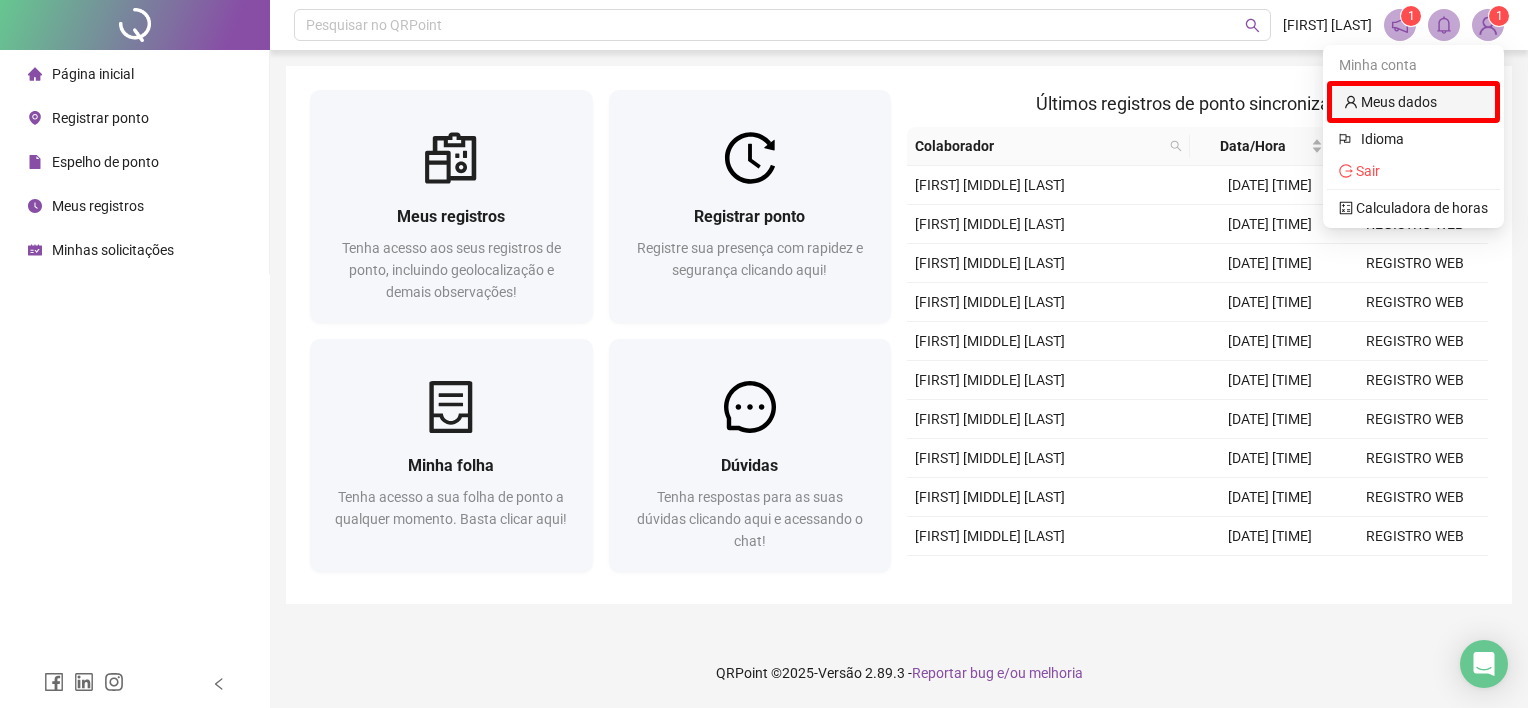 click on "Meus dados" at bounding box center [1390, 102] 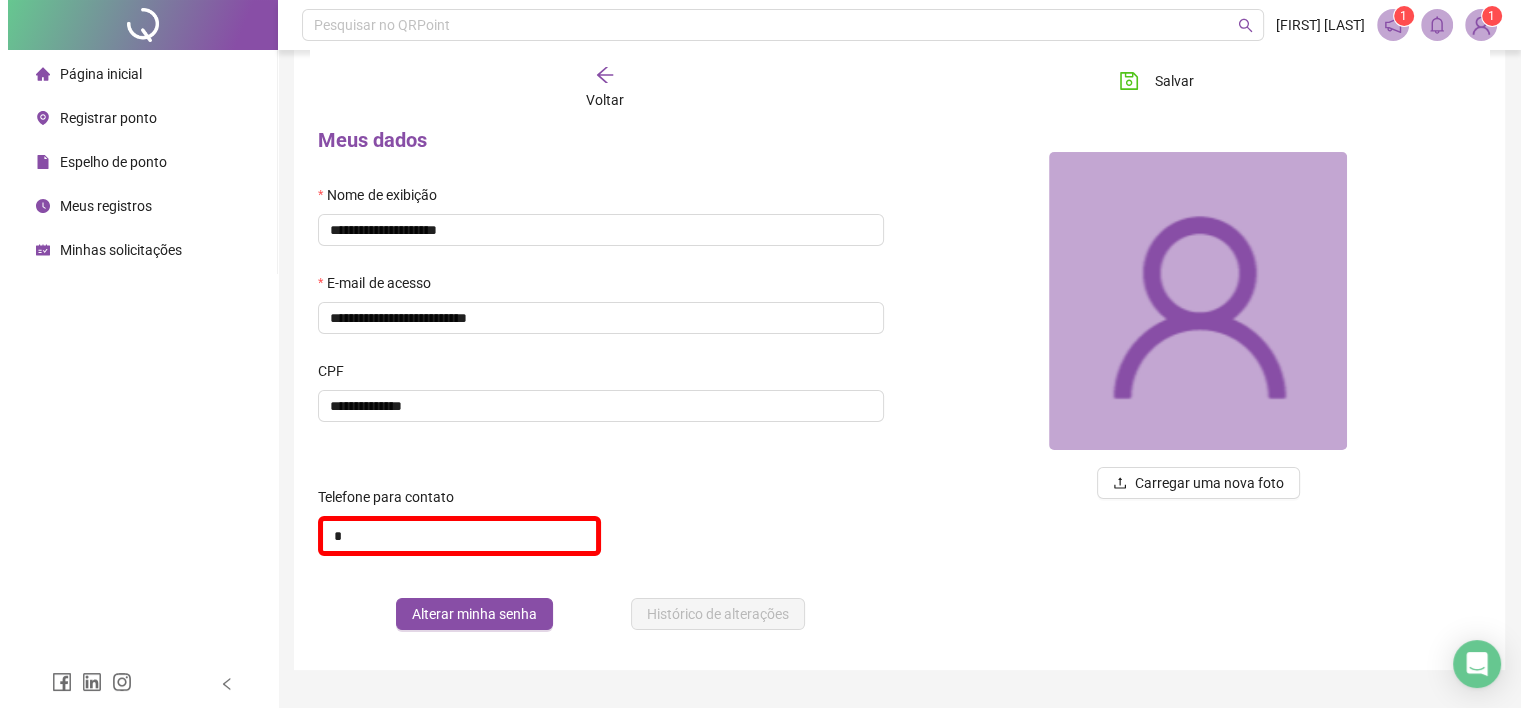 scroll, scrollTop: 0, scrollLeft: 0, axis: both 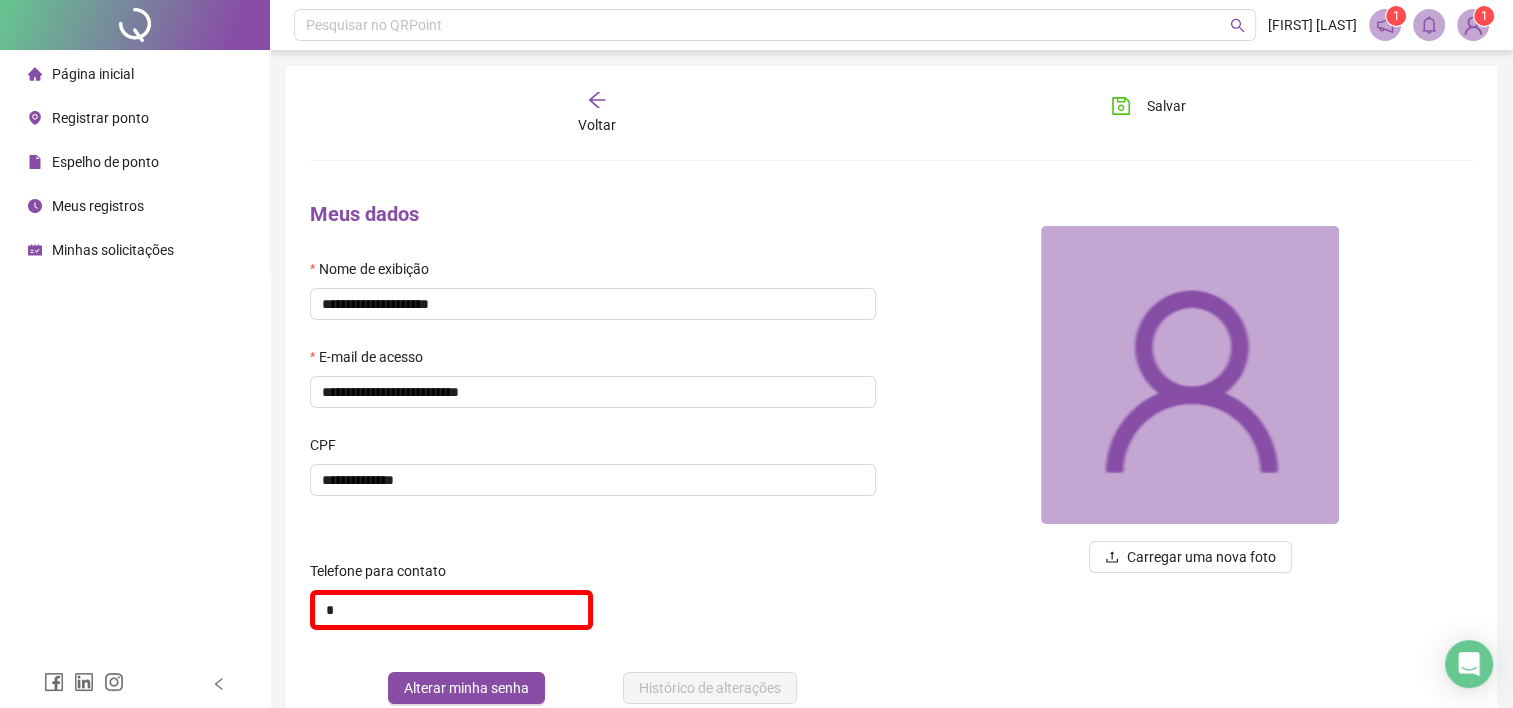 click on "Página inicial" at bounding box center (93, 74) 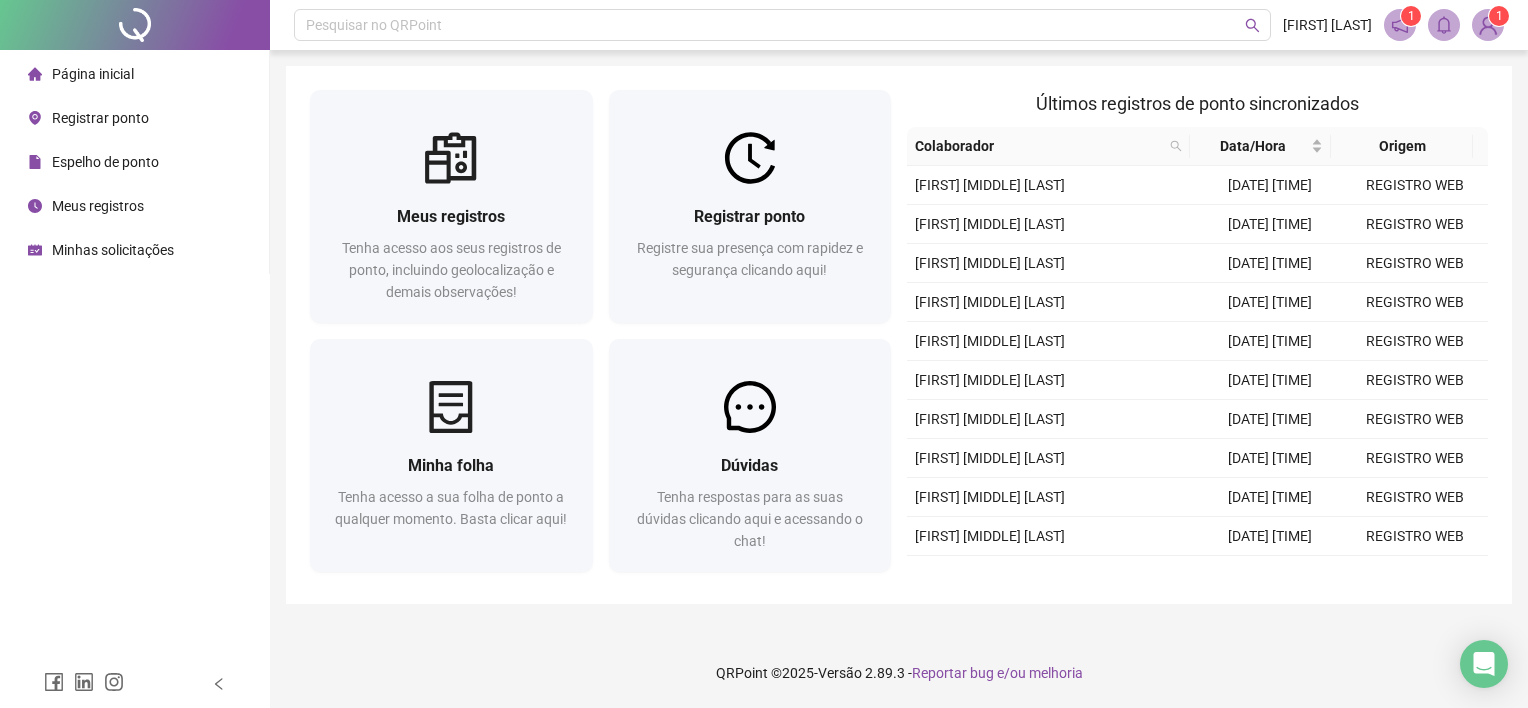 click on "Registrar ponto" at bounding box center (134, 118) 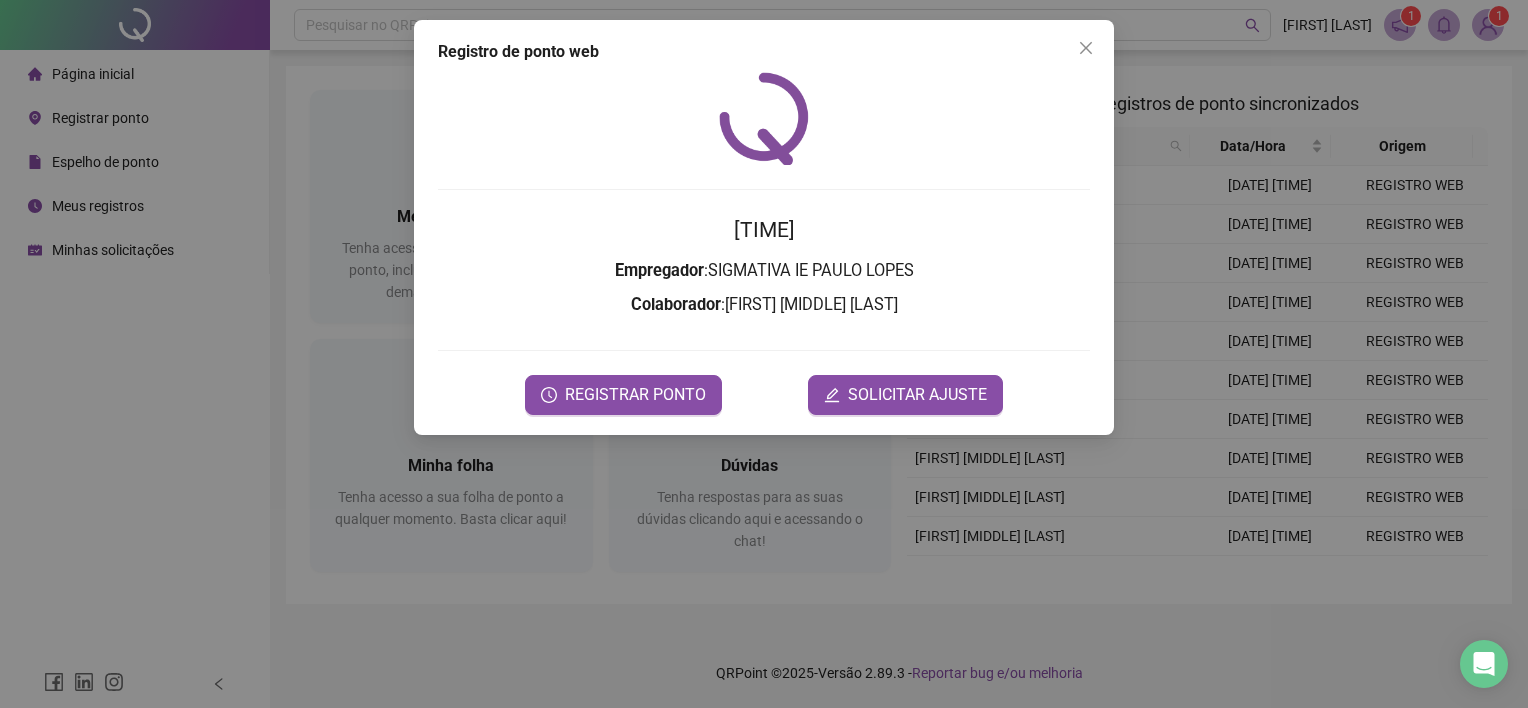 click on "Registro de ponto web [TIME] Empregador : SIGMATIVA IE PAULO LOPES Colaborador : [FIRST] [MIDDLE] [LAST] REGISTRAR PONTO SOLICITAR AJUSTE" at bounding box center (764, 227) 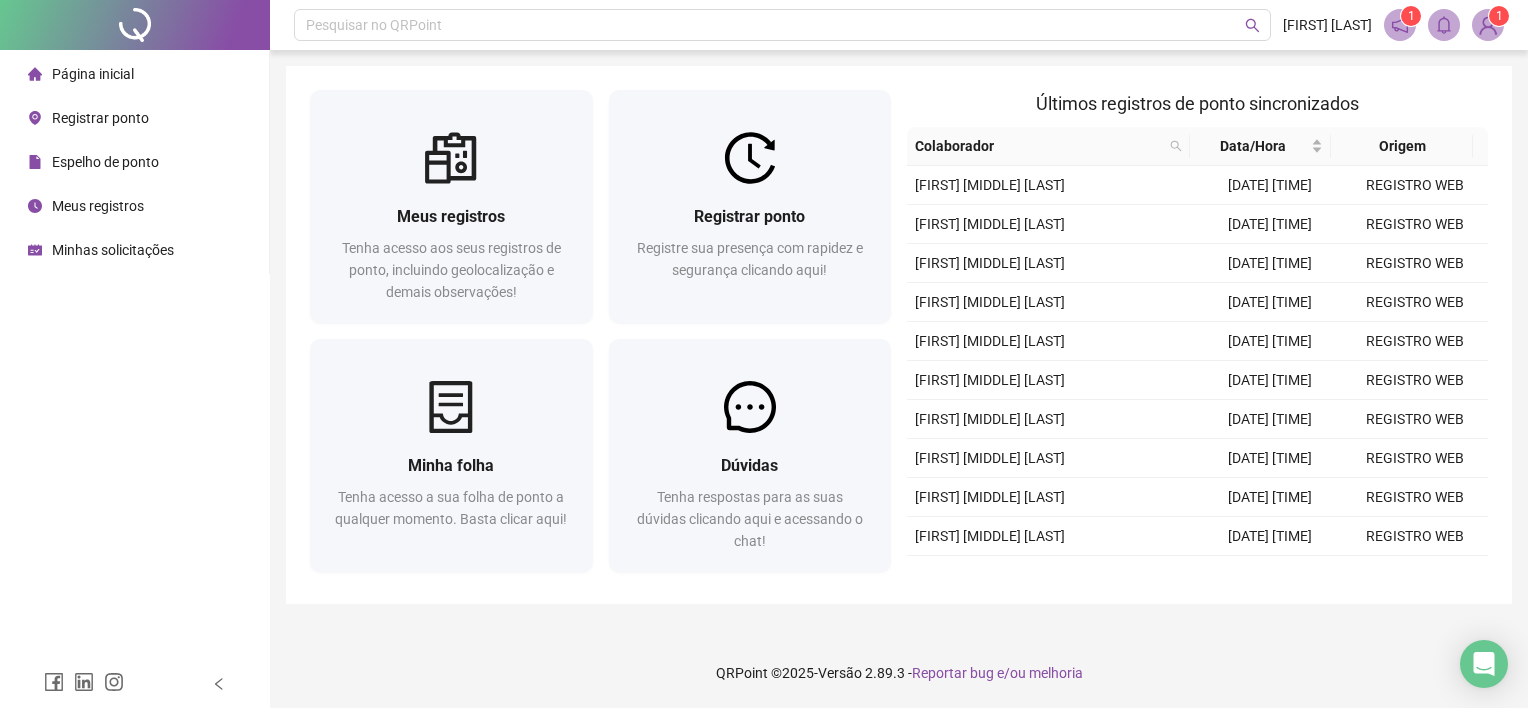 click on "Espelho de ponto" at bounding box center [105, 162] 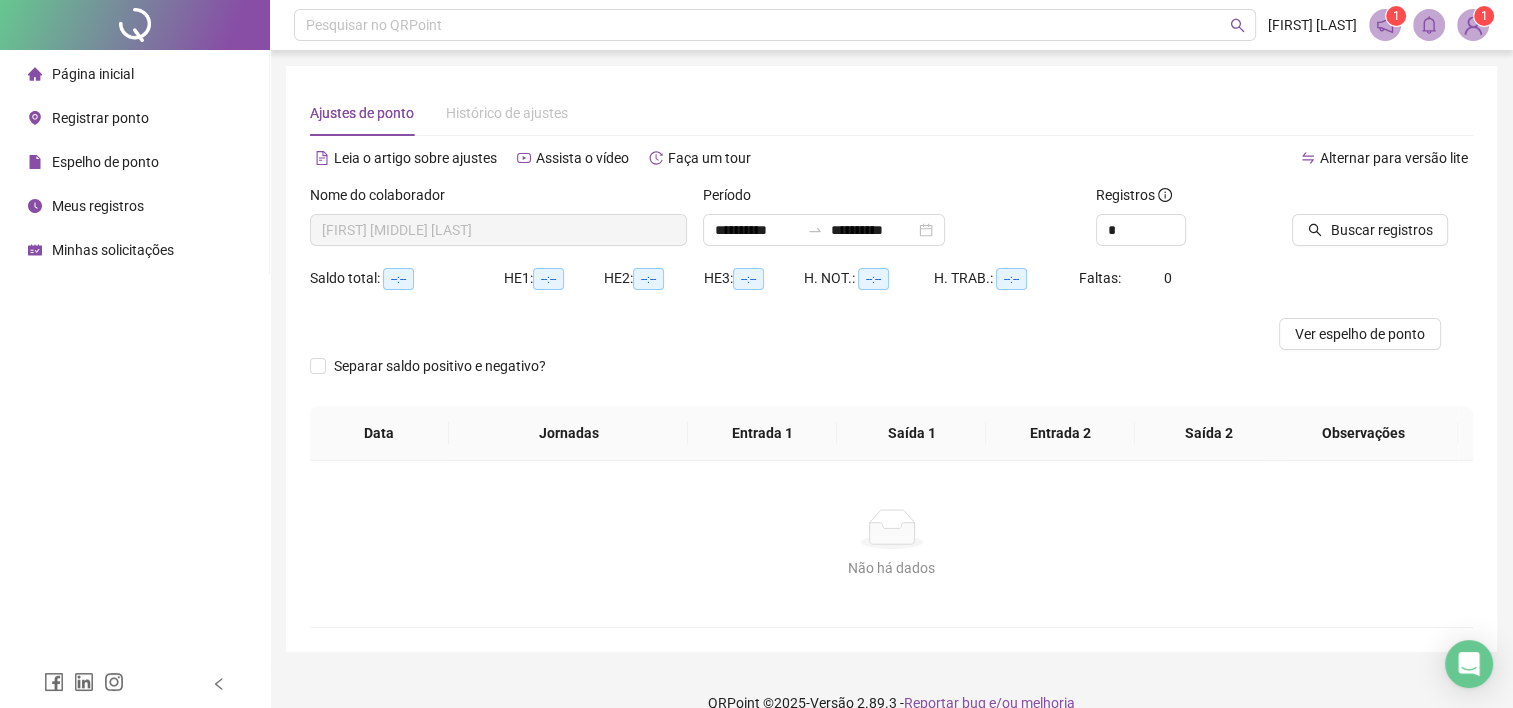 click on "Meus registros" at bounding box center [86, 206] 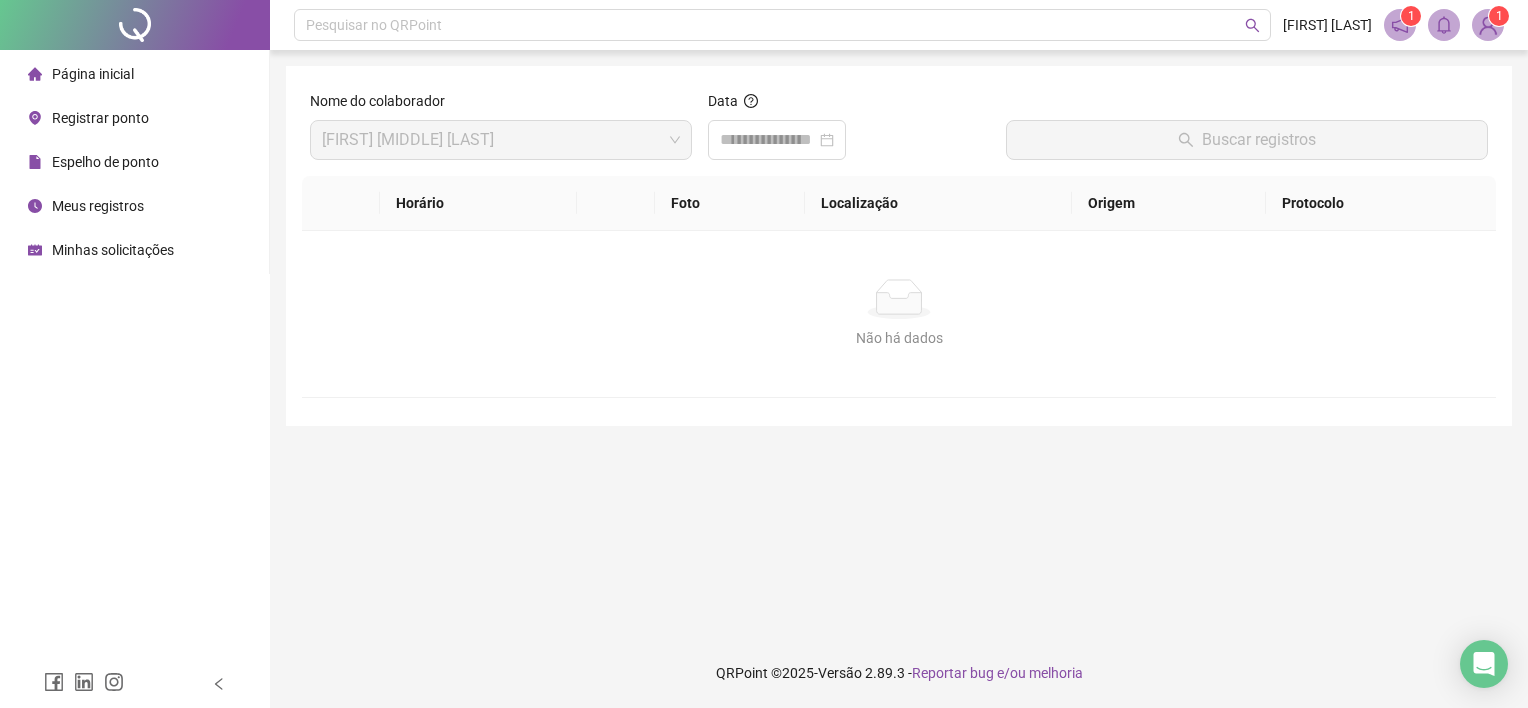 click on "Minhas solicitações" at bounding box center [113, 250] 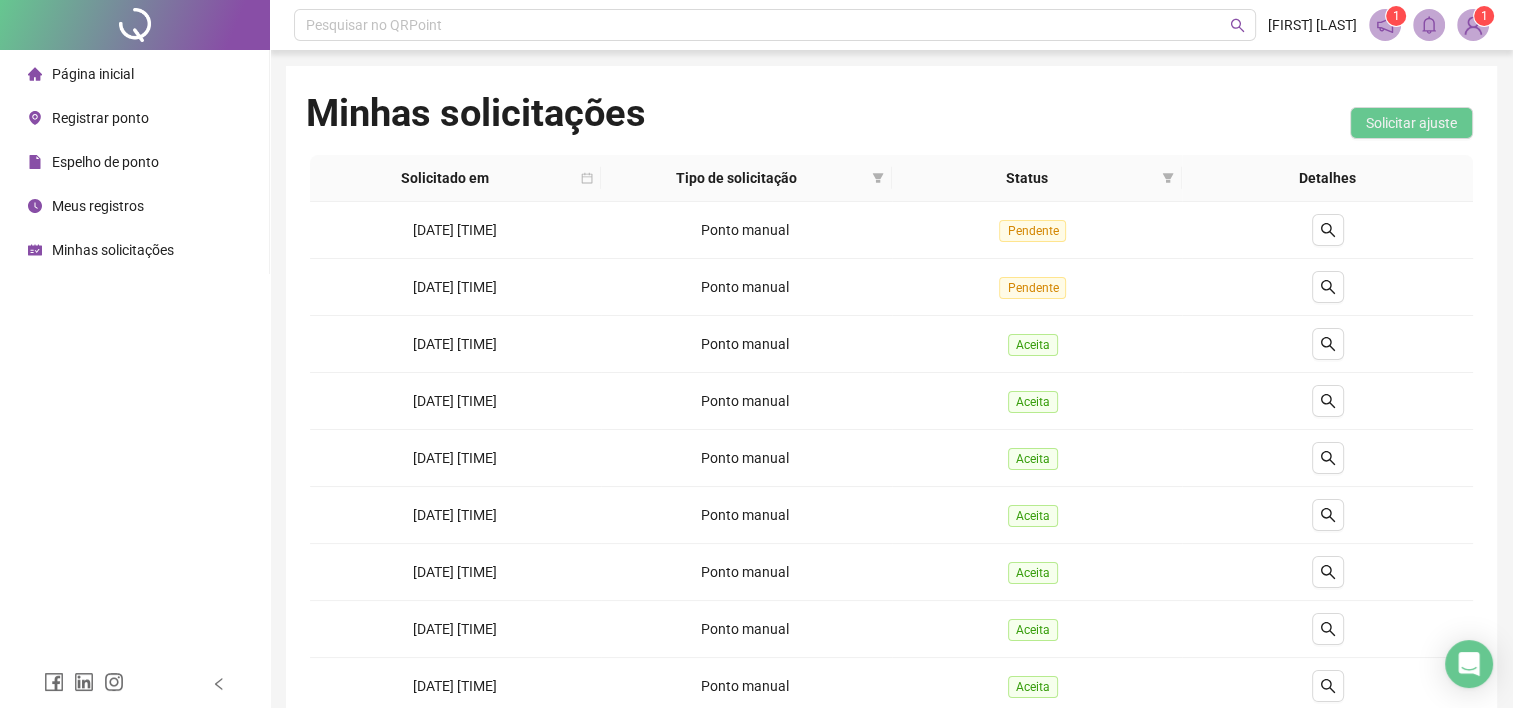 click 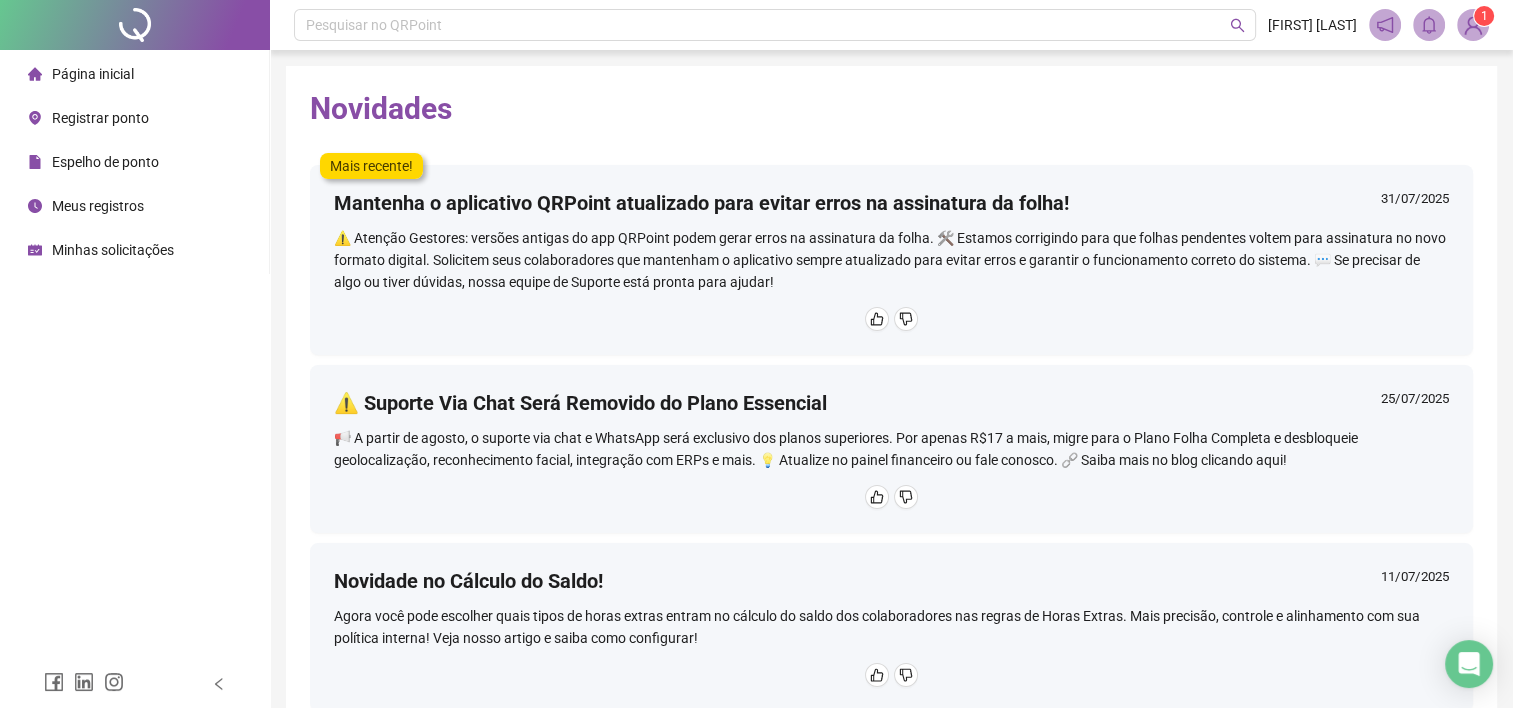 click on "1" at bounding box center (1484, 16) 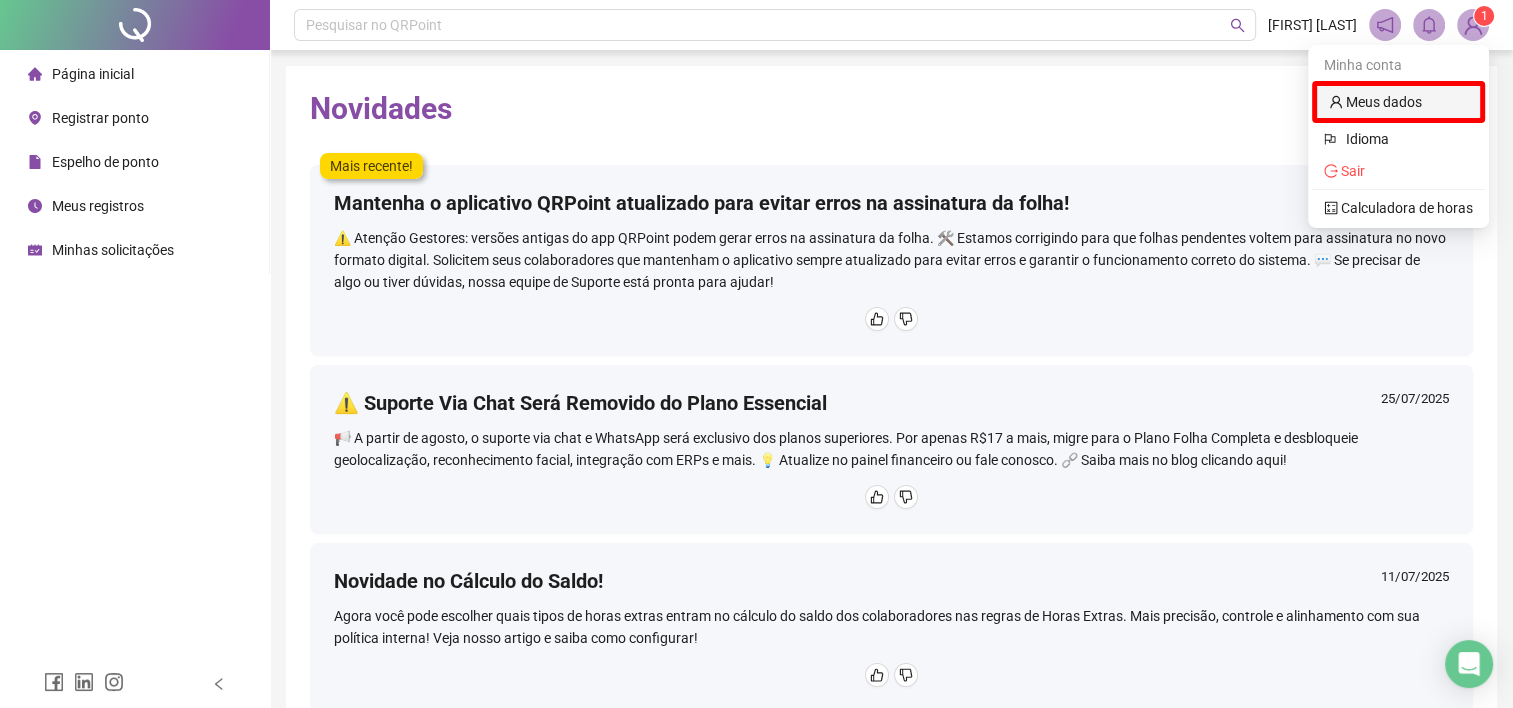 click on "Meus dados" at bounding box center [1398, 102] 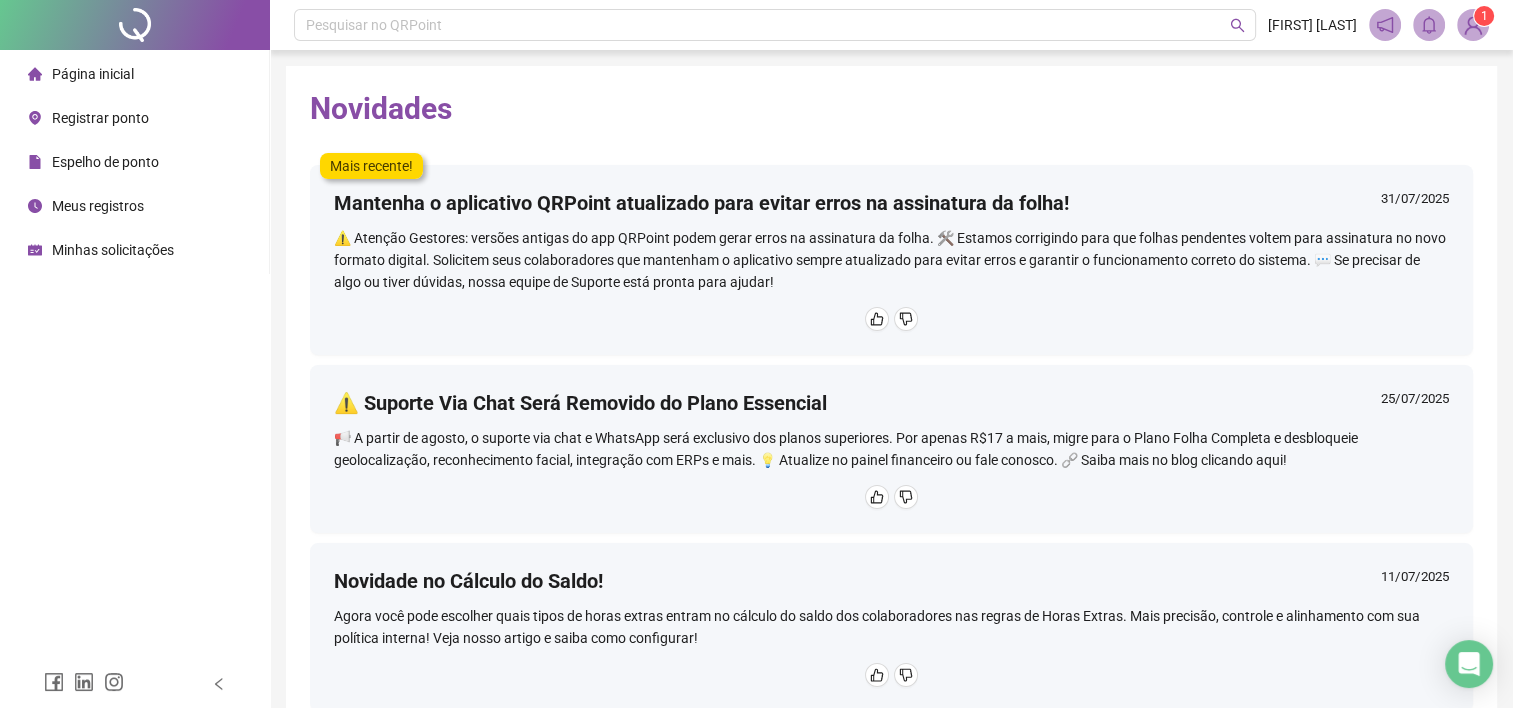 click on "Página inicial" at bounding box center [134, 74] 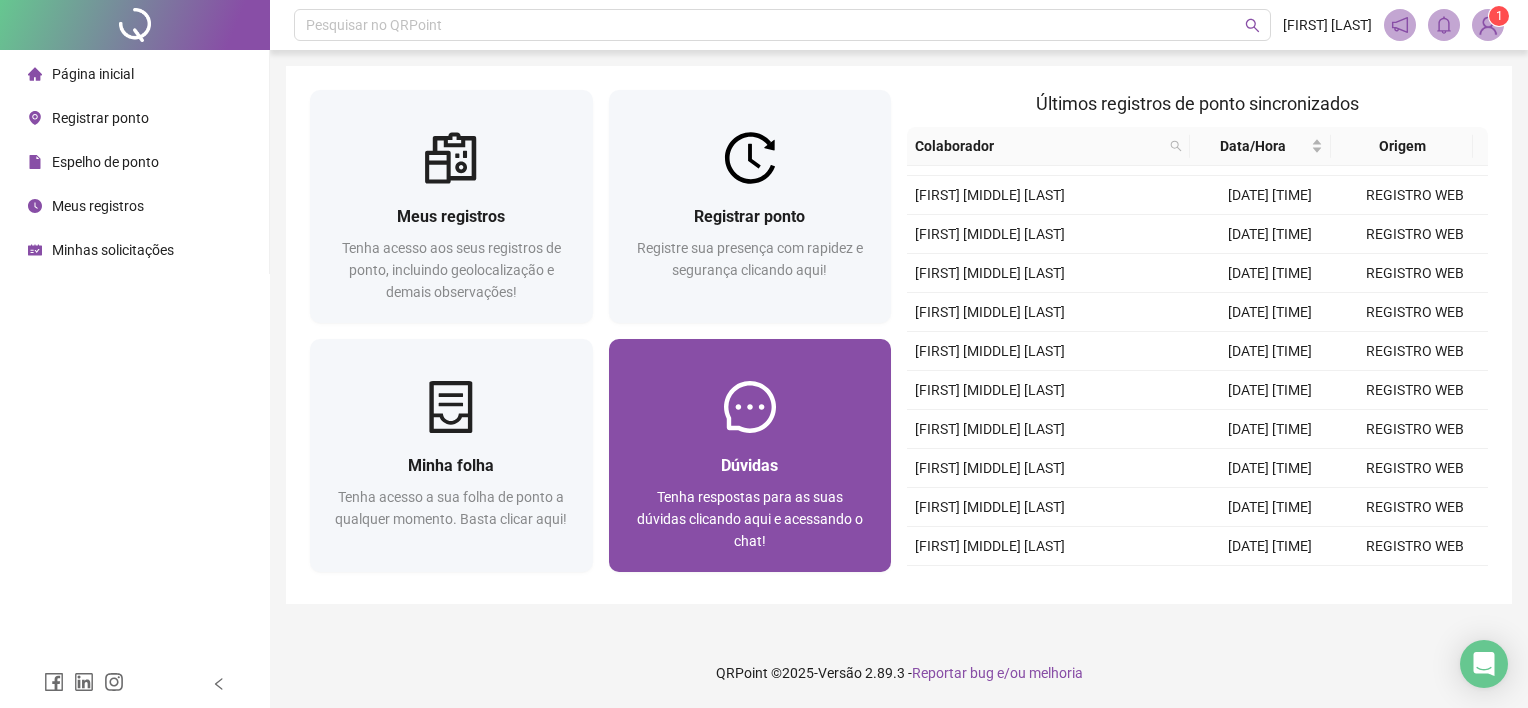 scroll, scrollTop: 512, scrollLeft: 0, axis: vertical 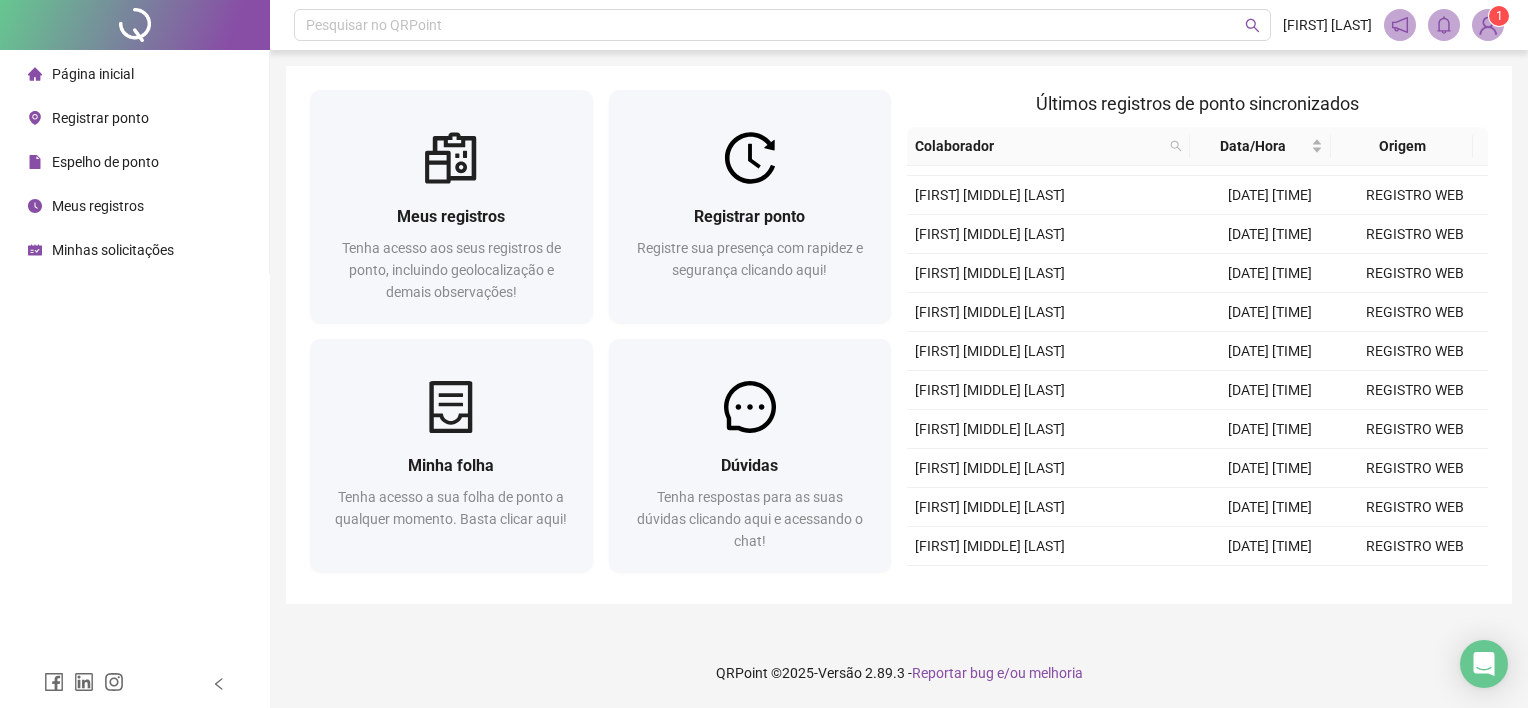 click 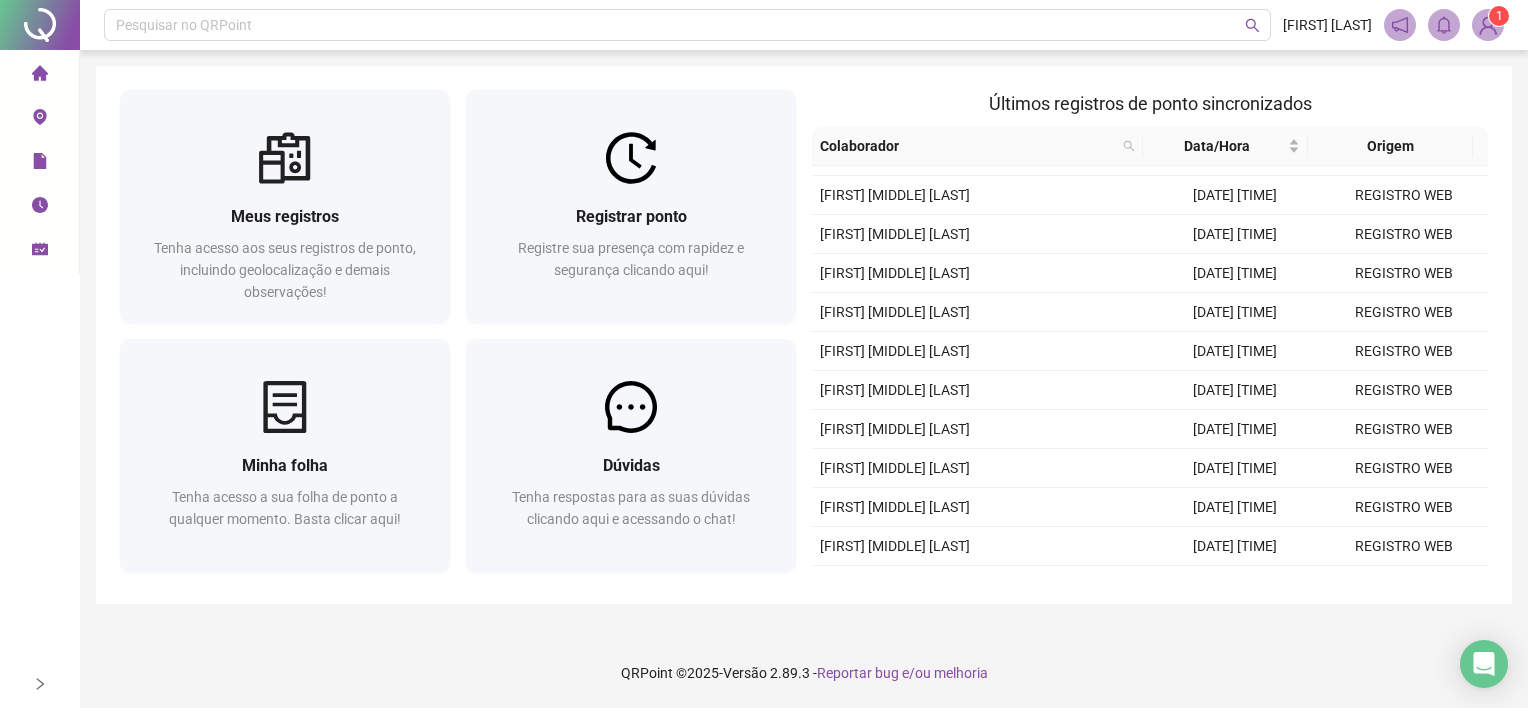 scroll, scrollTop: 182, scrollLeft: 0, axis: vertical 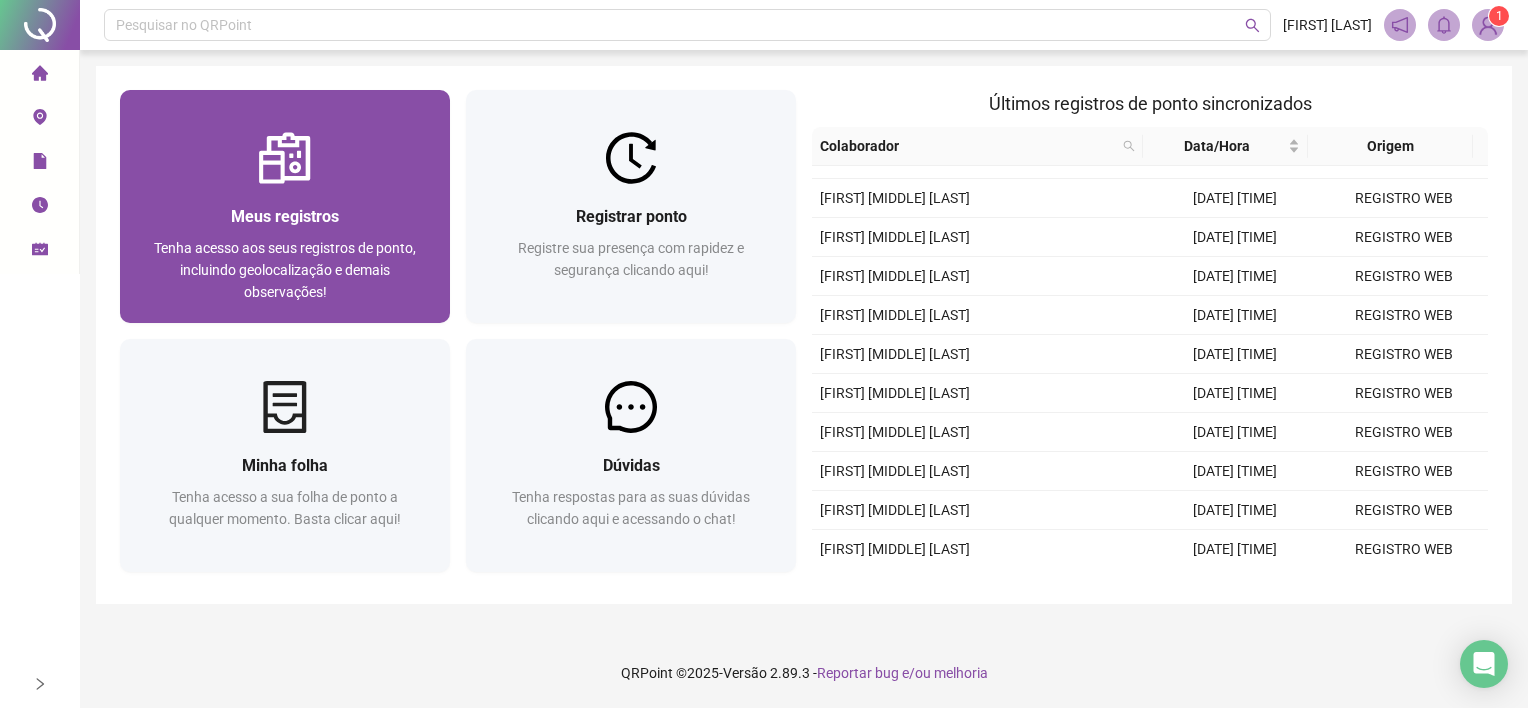 click on "Meus registros" at bounding box center [285, 216] 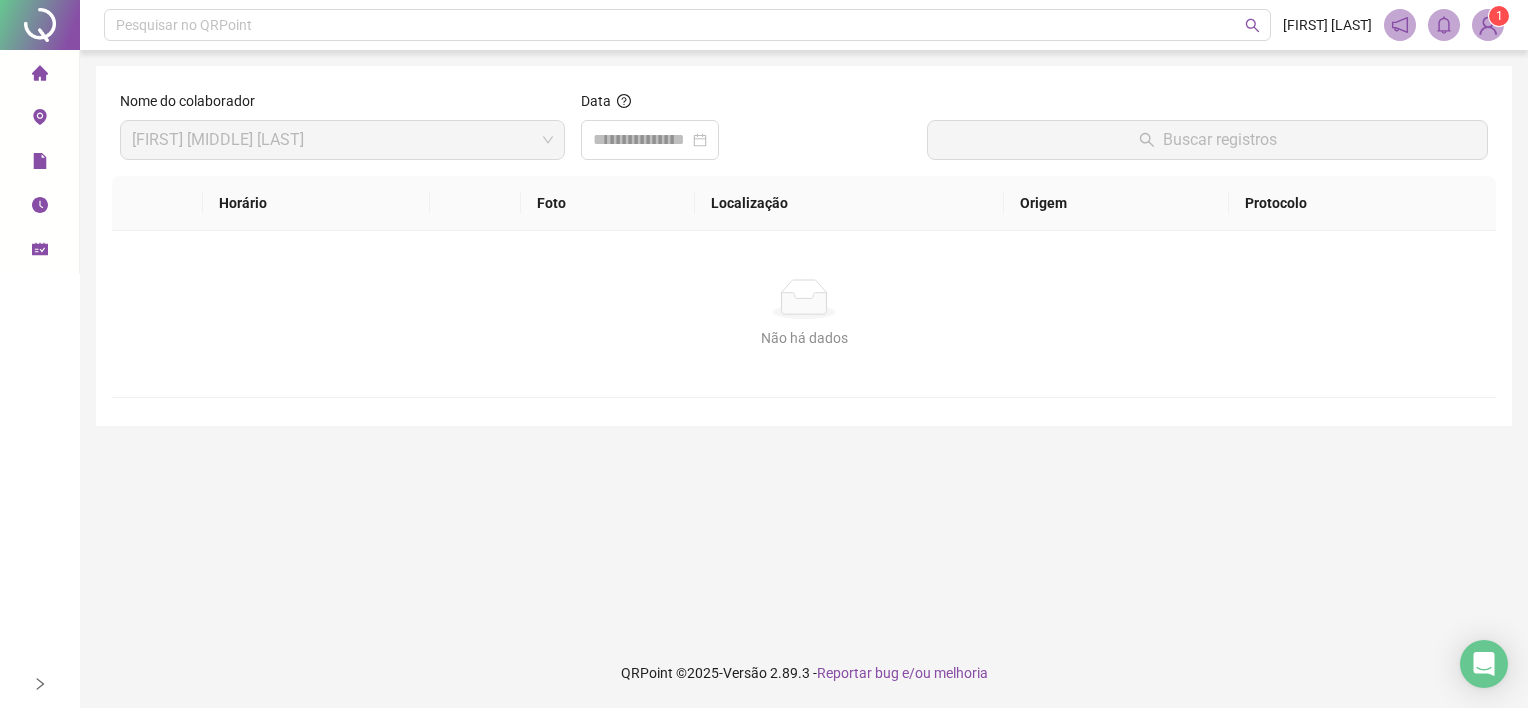 click at bounding box center [1488, 25] 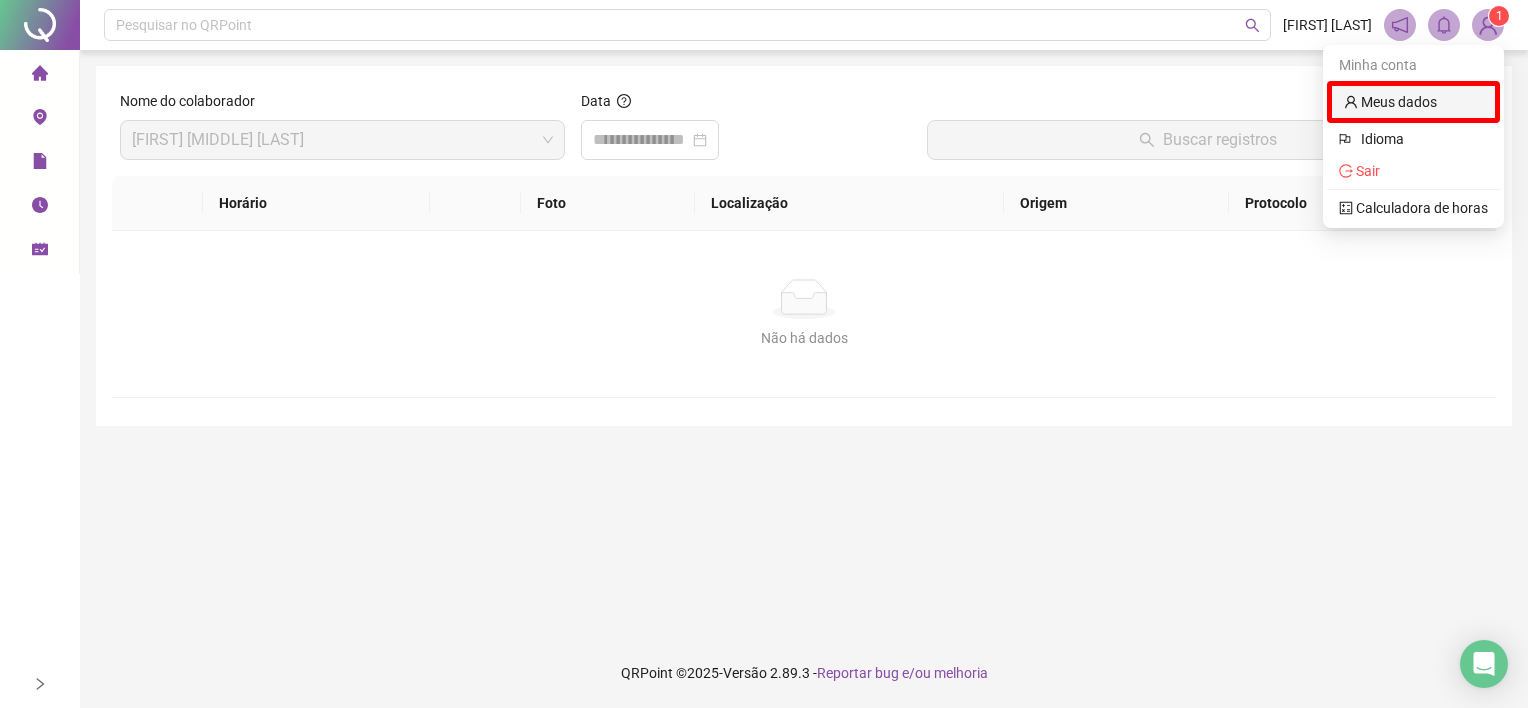 click on "Meus dados" at bounding box center [1413, 102] 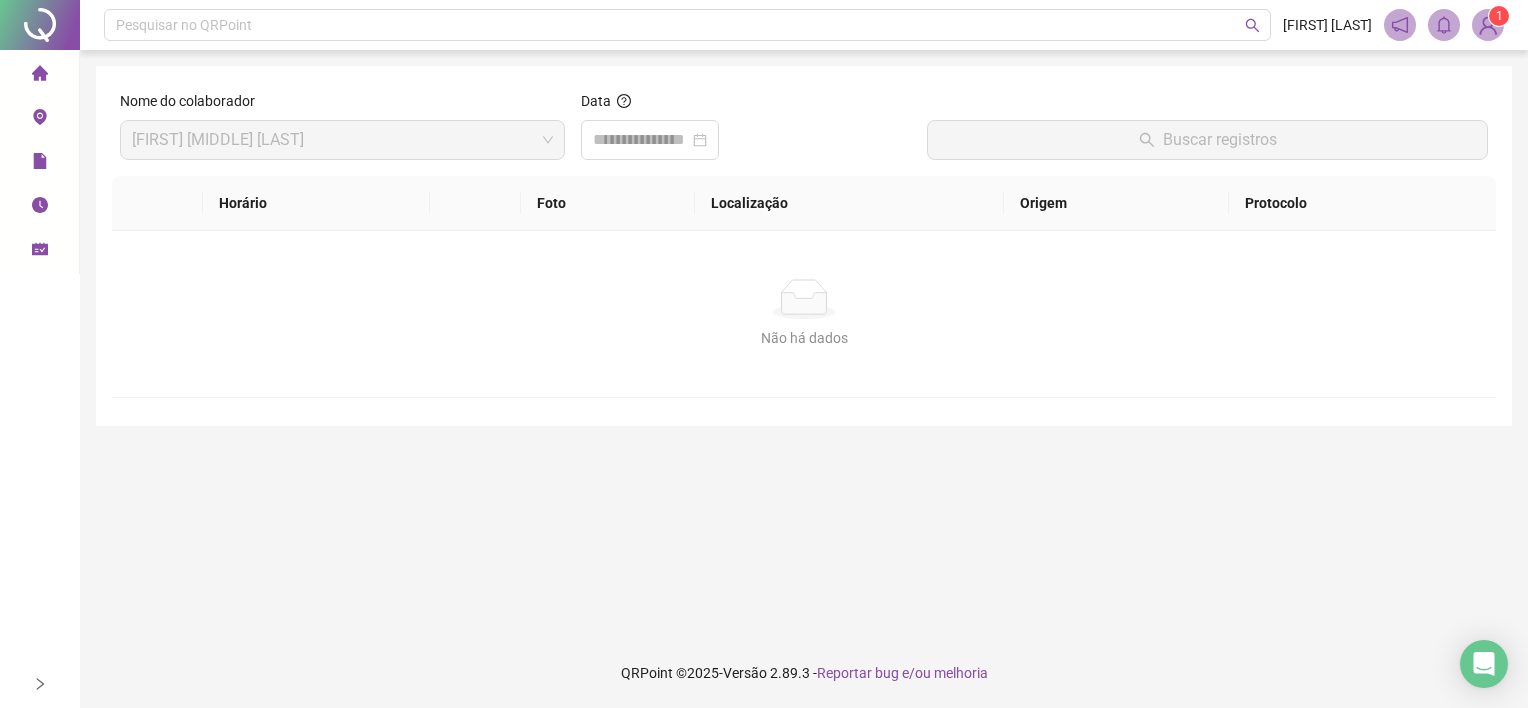 click at bounding box center (1488, 25) 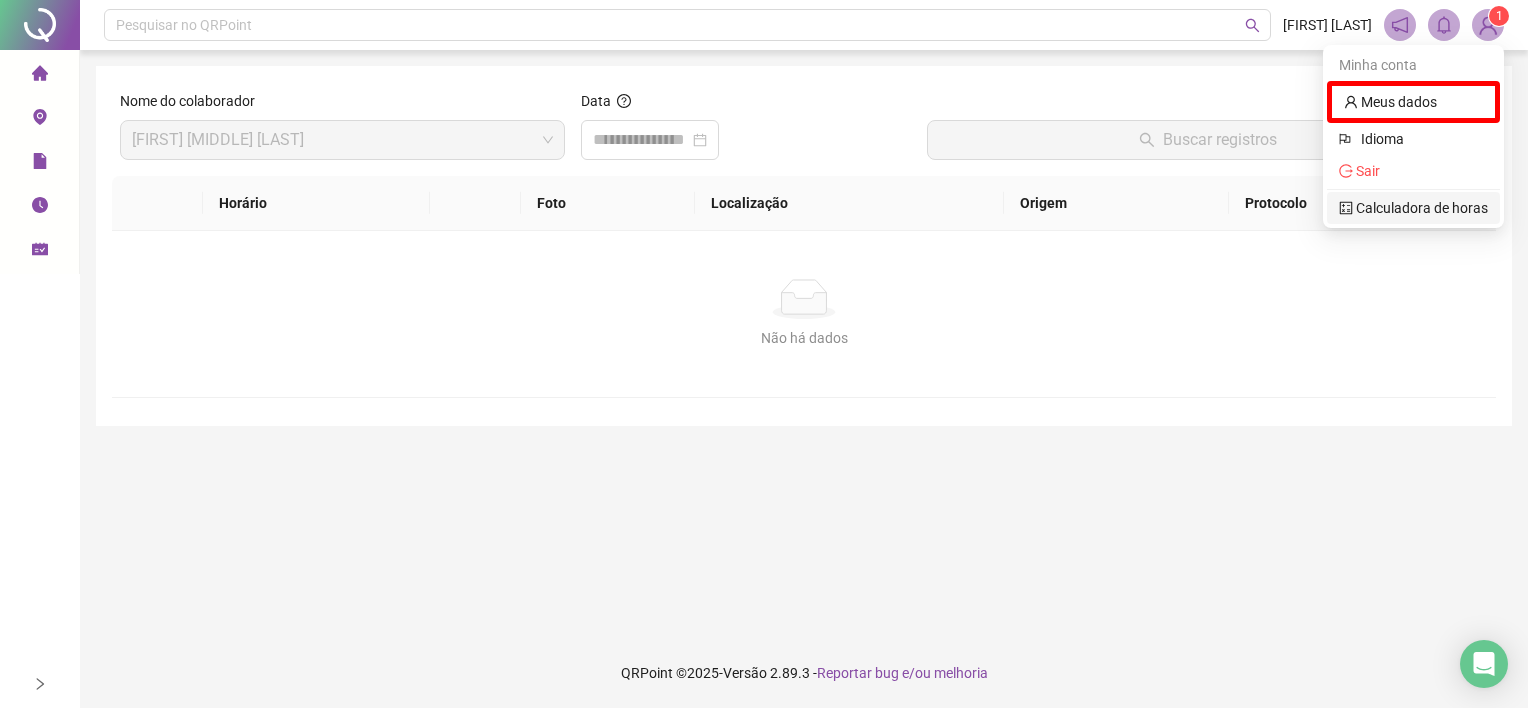 click on "Calculadora de horas" at bounding box center (1413, 208) 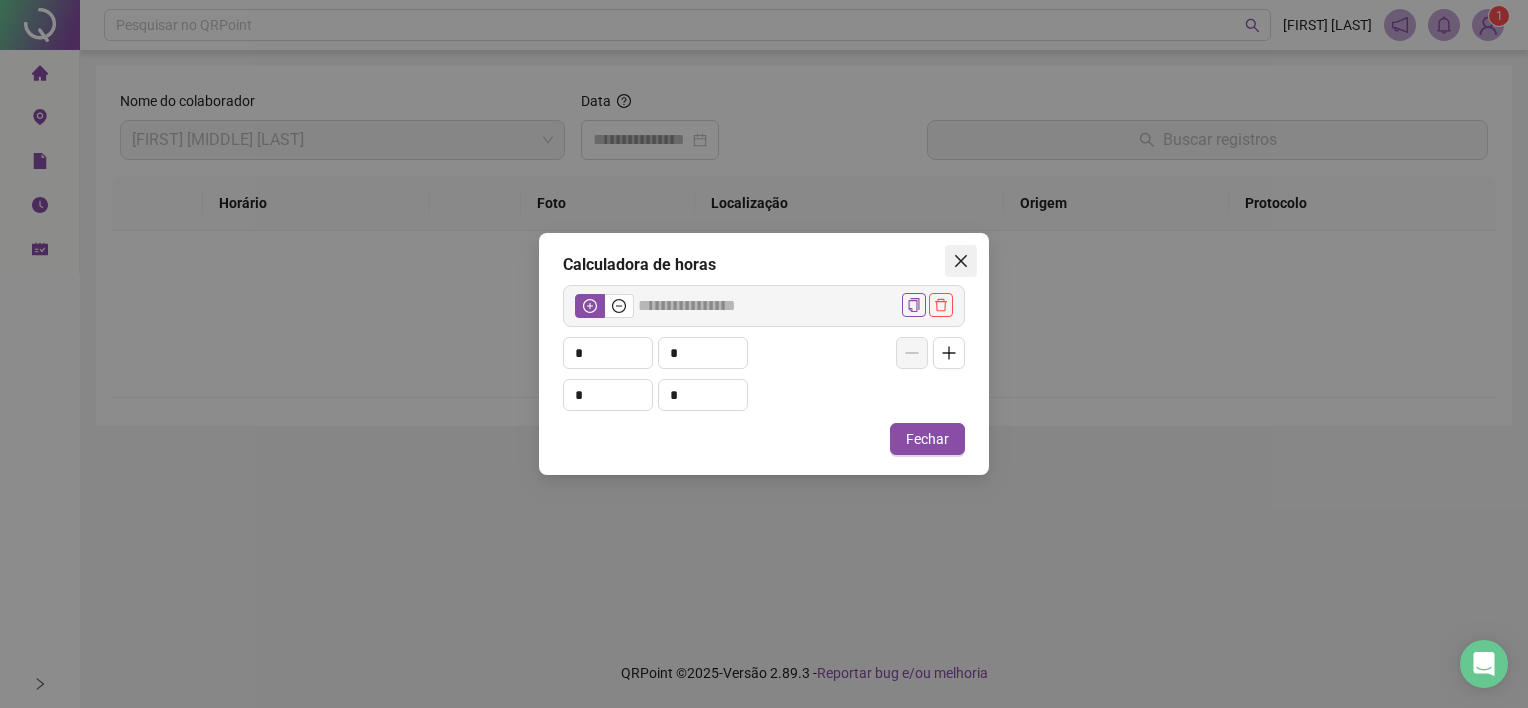 click 